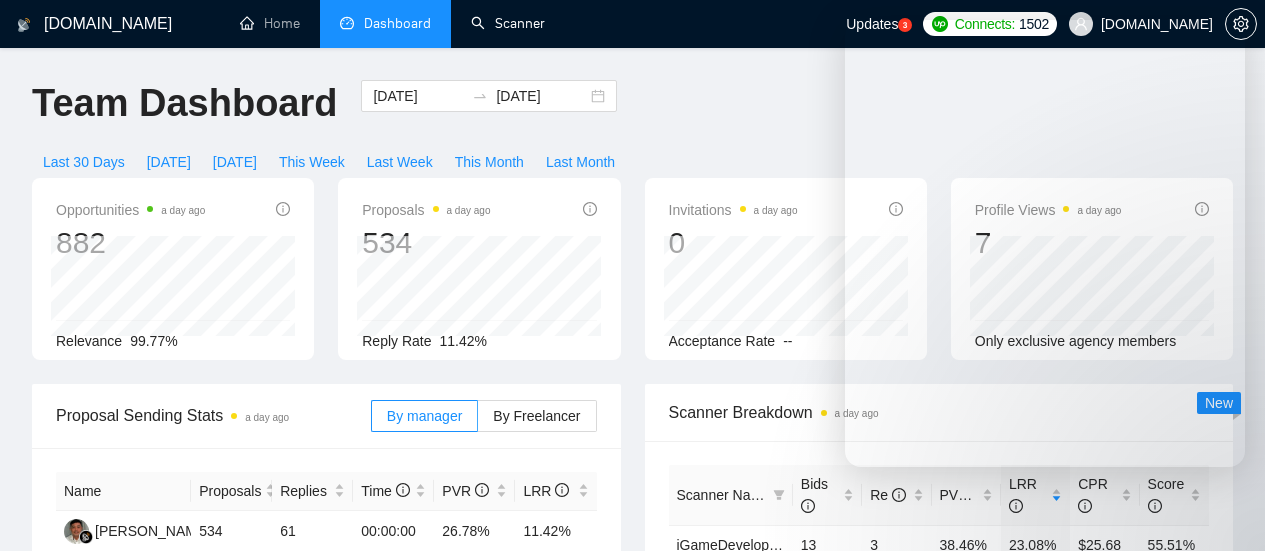 scroll, scrollTop: 0, scrollLeft: 0, axis: both 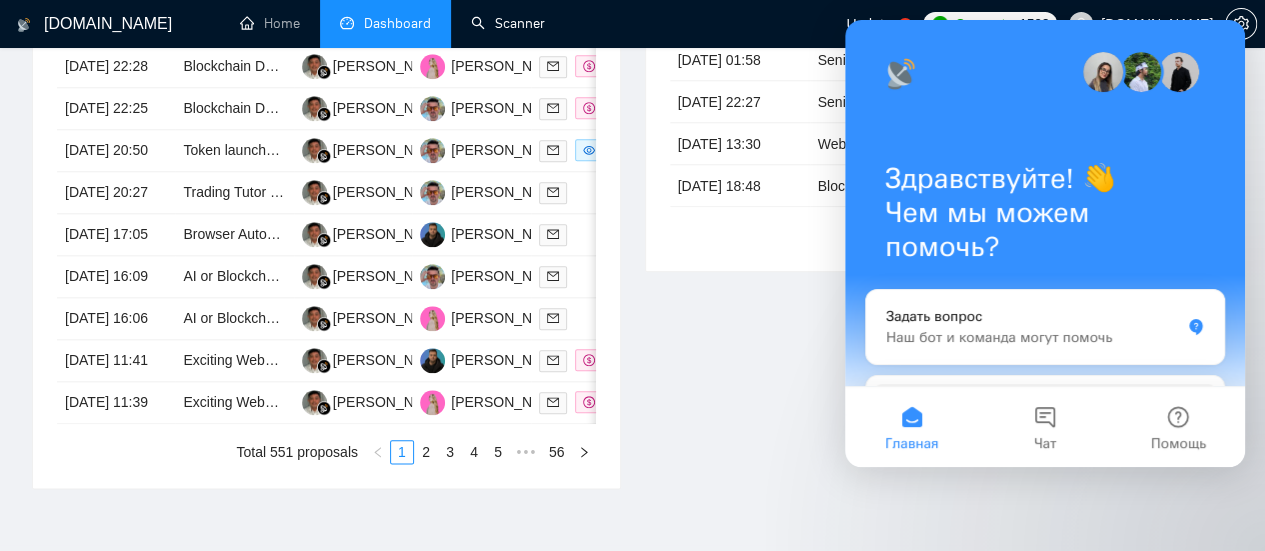click on "Scanner" at bounding box center [508, 23] 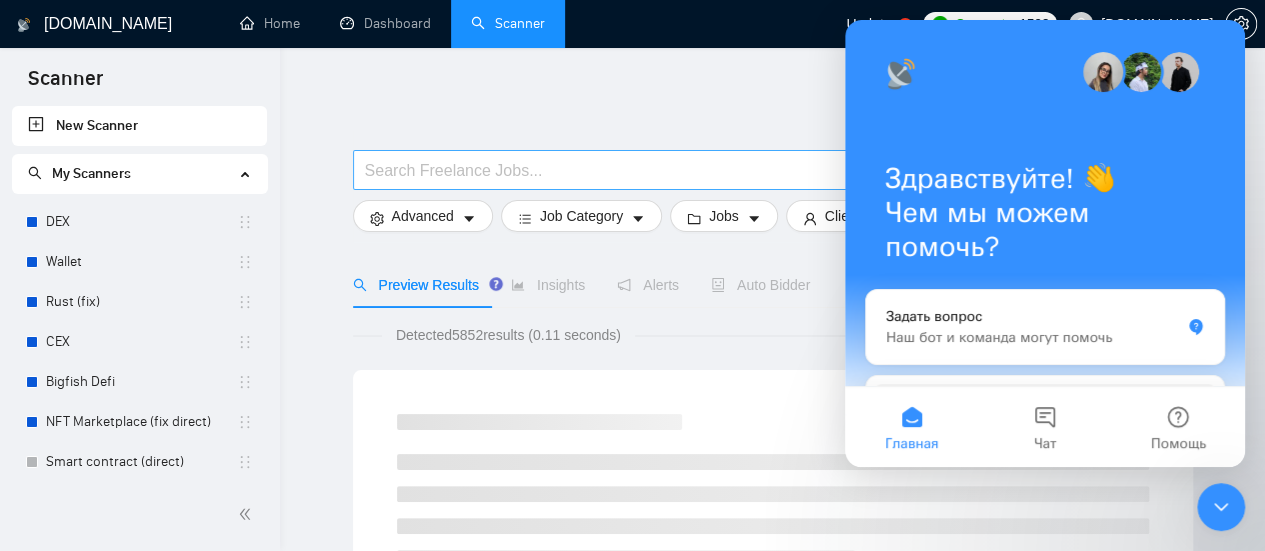 scroll, scrollTop: 0, scrollLeft: 0, axis: both 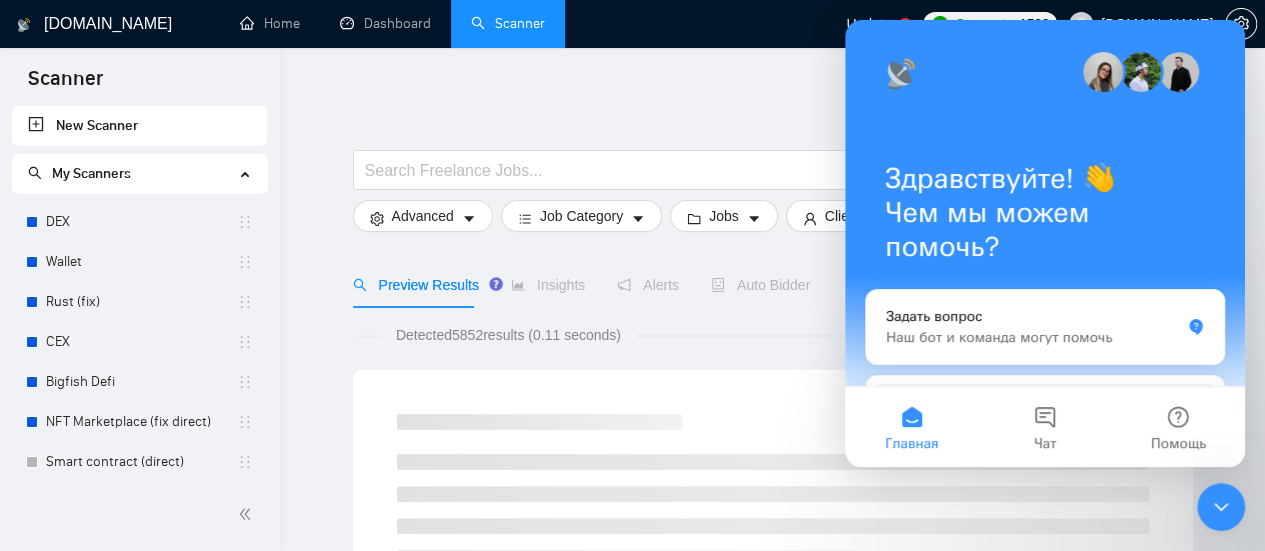click 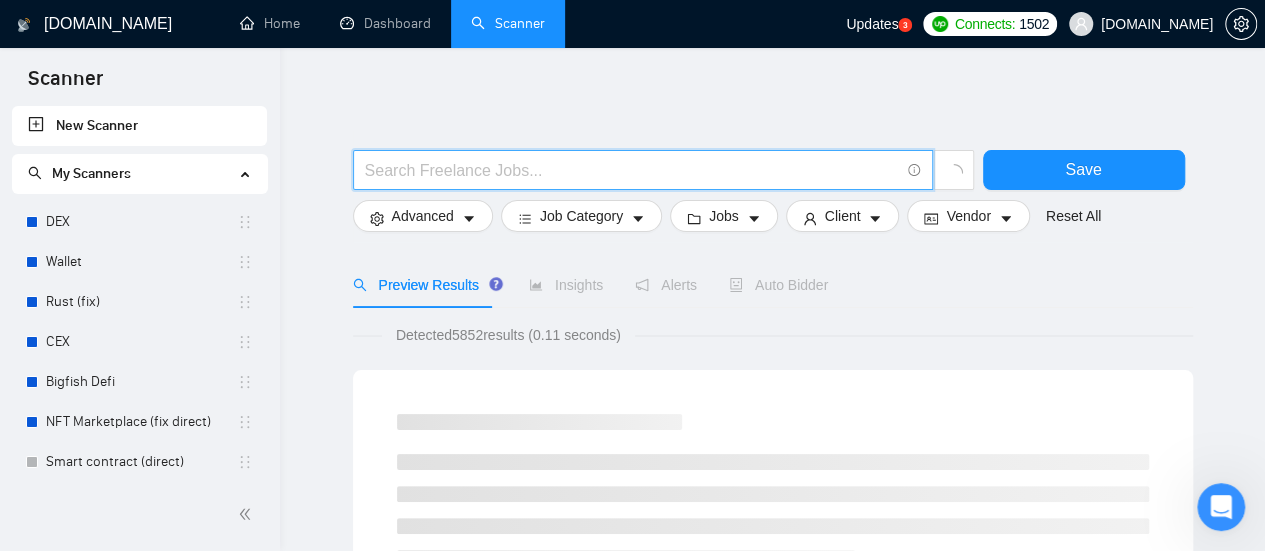 click at bounding box center (632, 170) 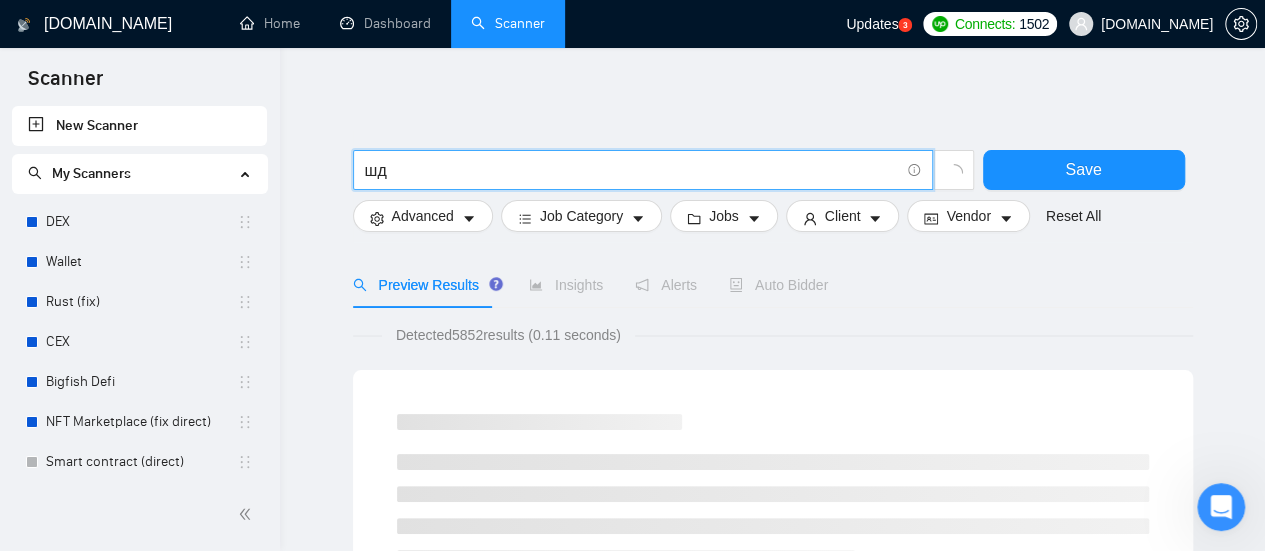 type on "ш" 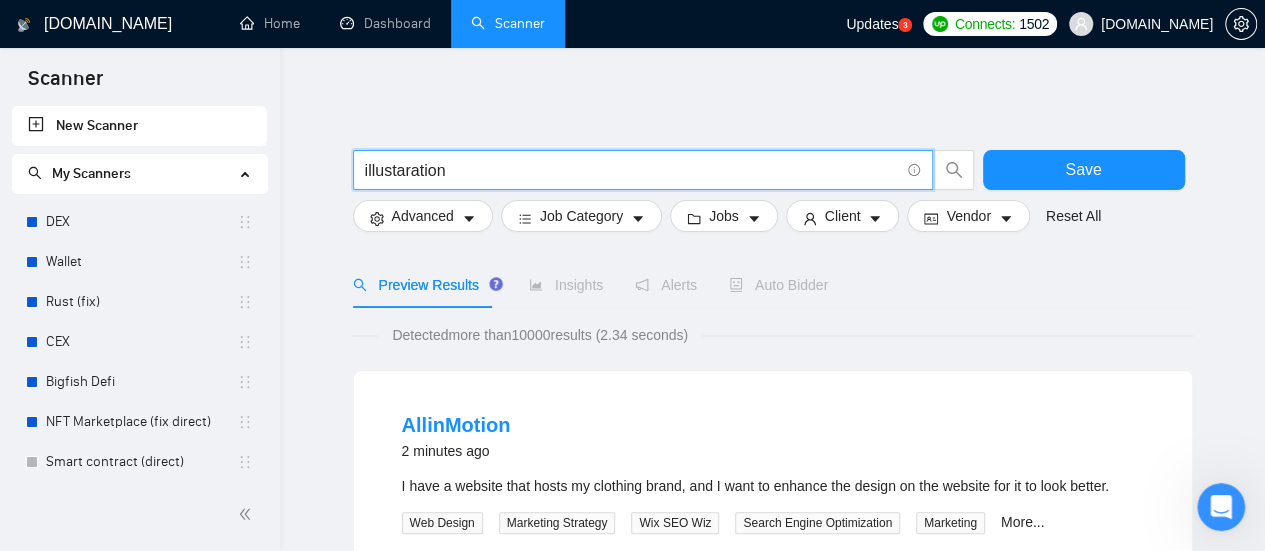 type on "illustaration" 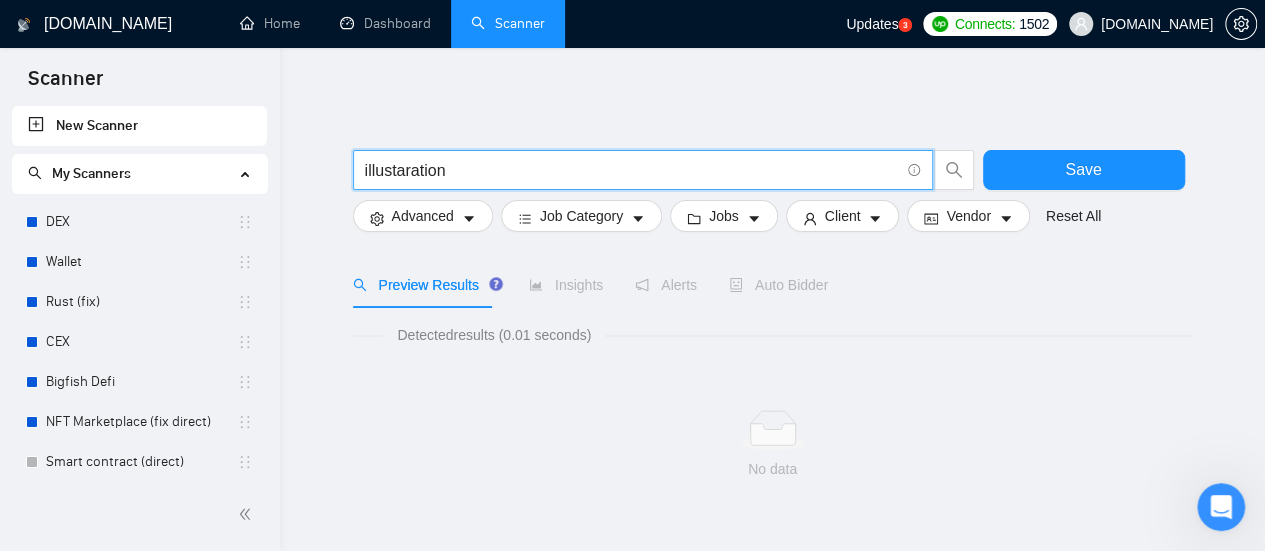 click on "illustaration" at bounding box center (632, 170) 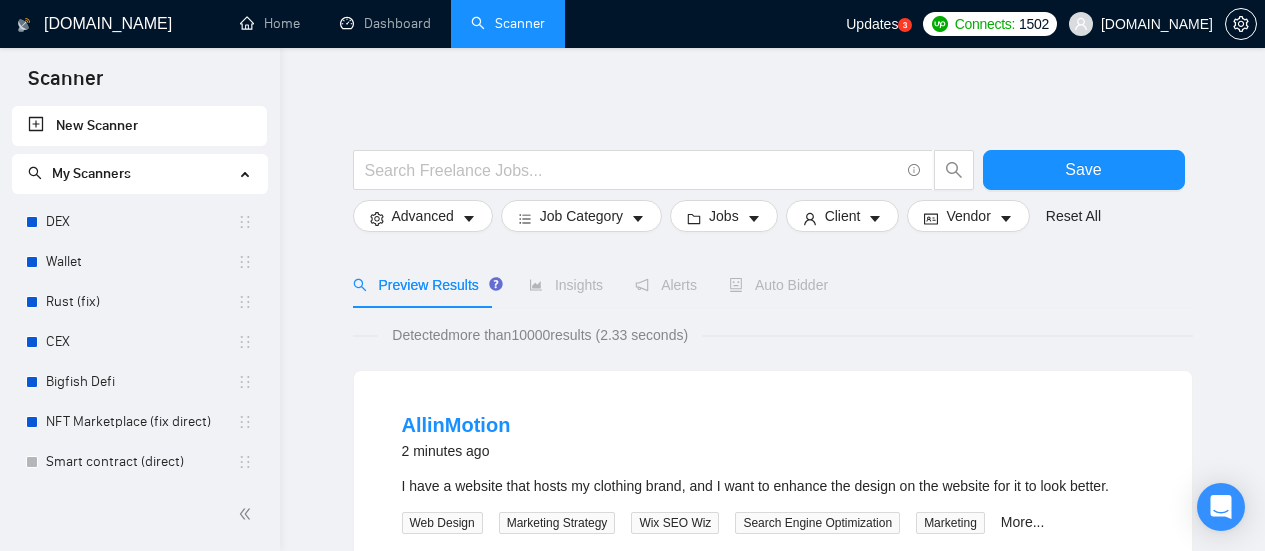 scroll, scrollTop: 0, scrollLeft: 0, axis: both 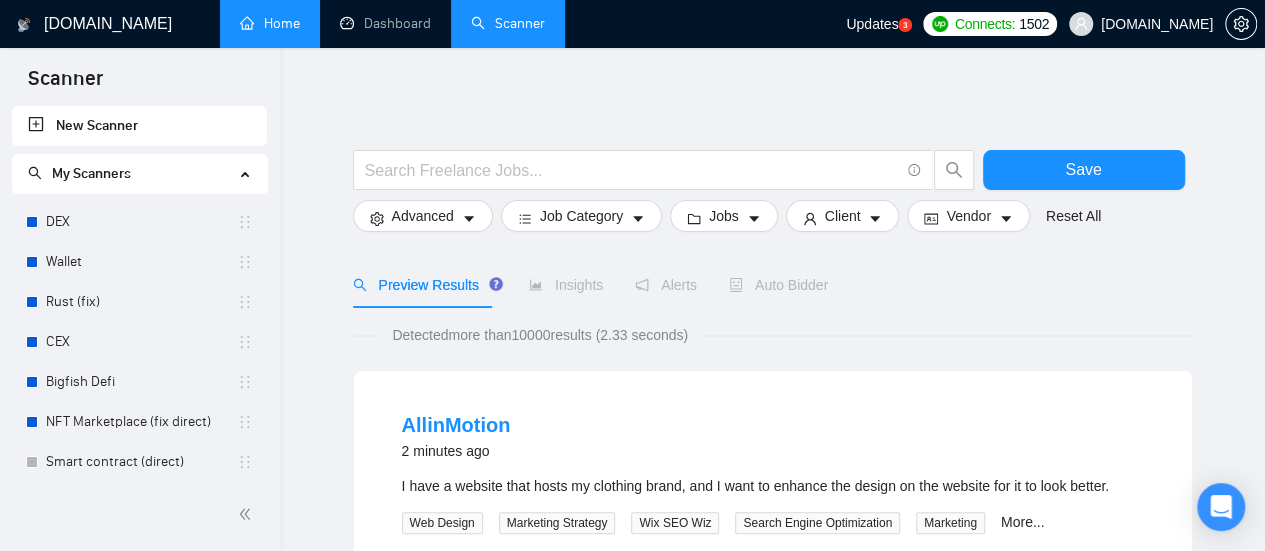 click on "Home" at bounding box center (270, 23) 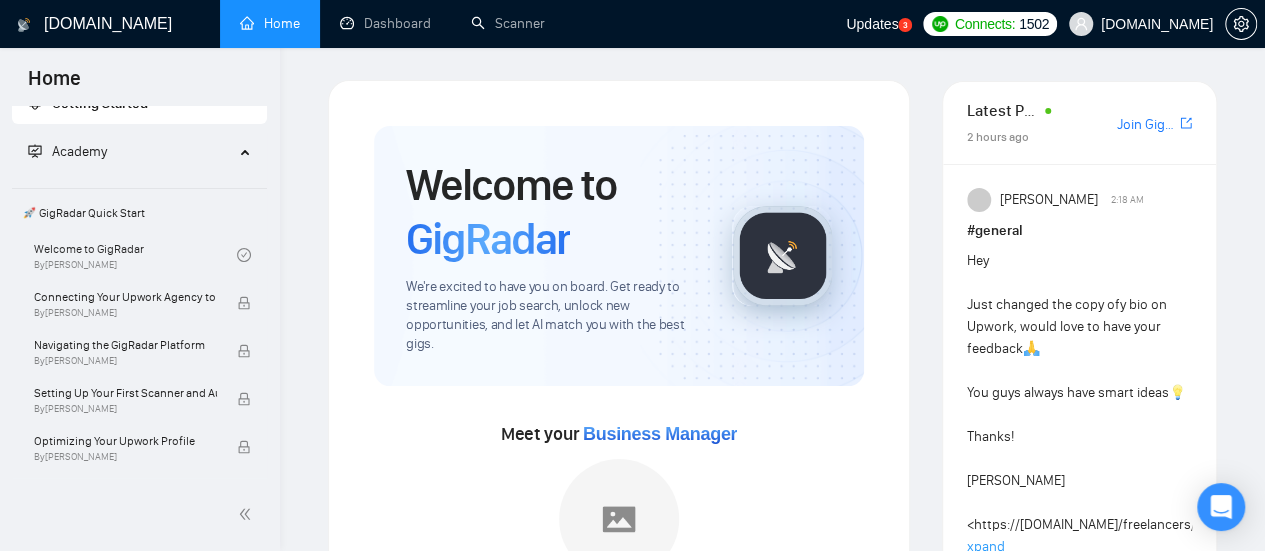 scroll, scrollTop: 16, scrollLeft: 0, axis: vertical 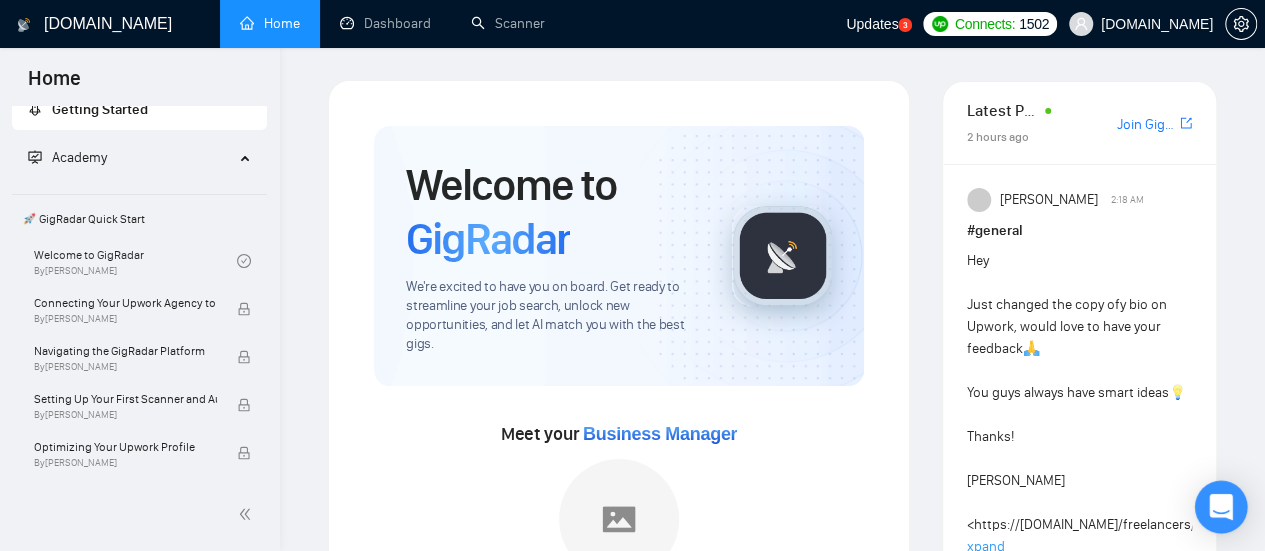 click 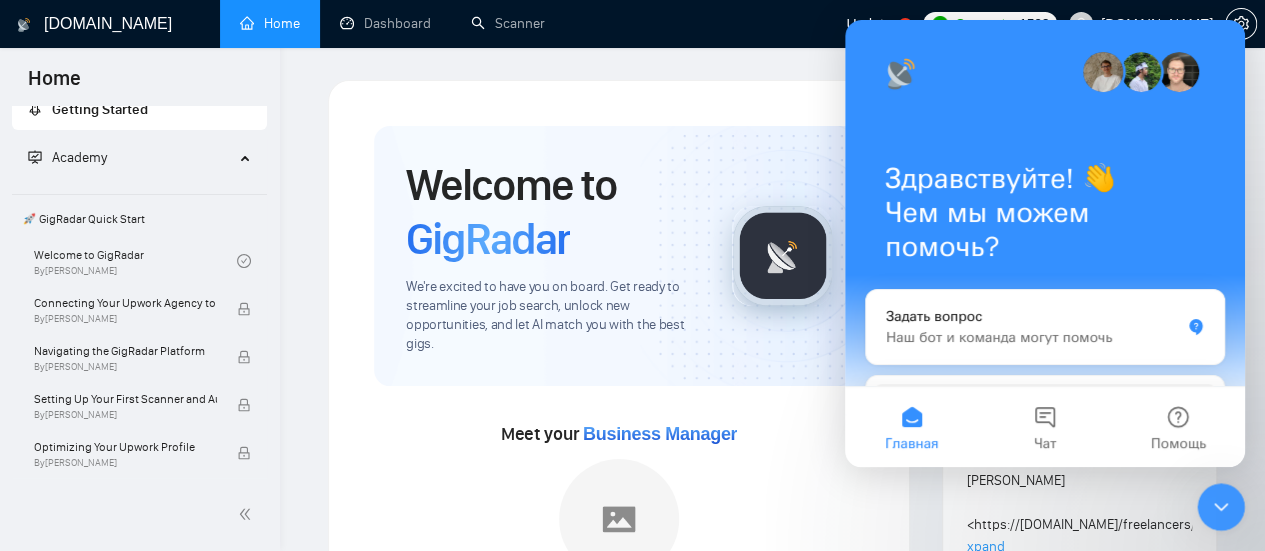 scroll, scrollTop: 0, scrollLeft: 0, axis: both 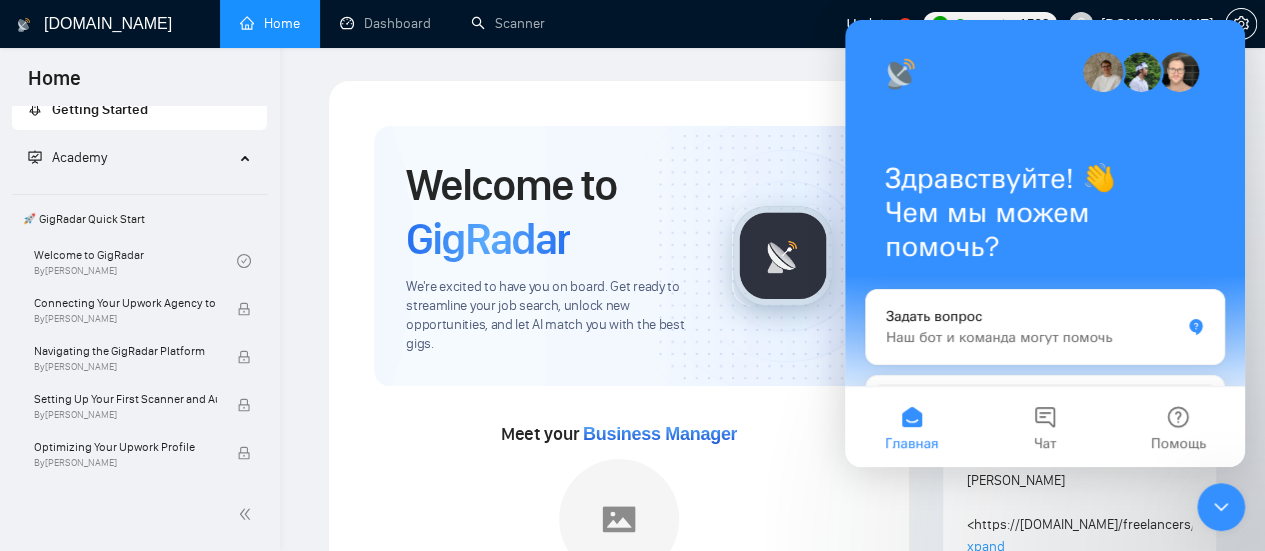 click at bounding box center [1221, 507] 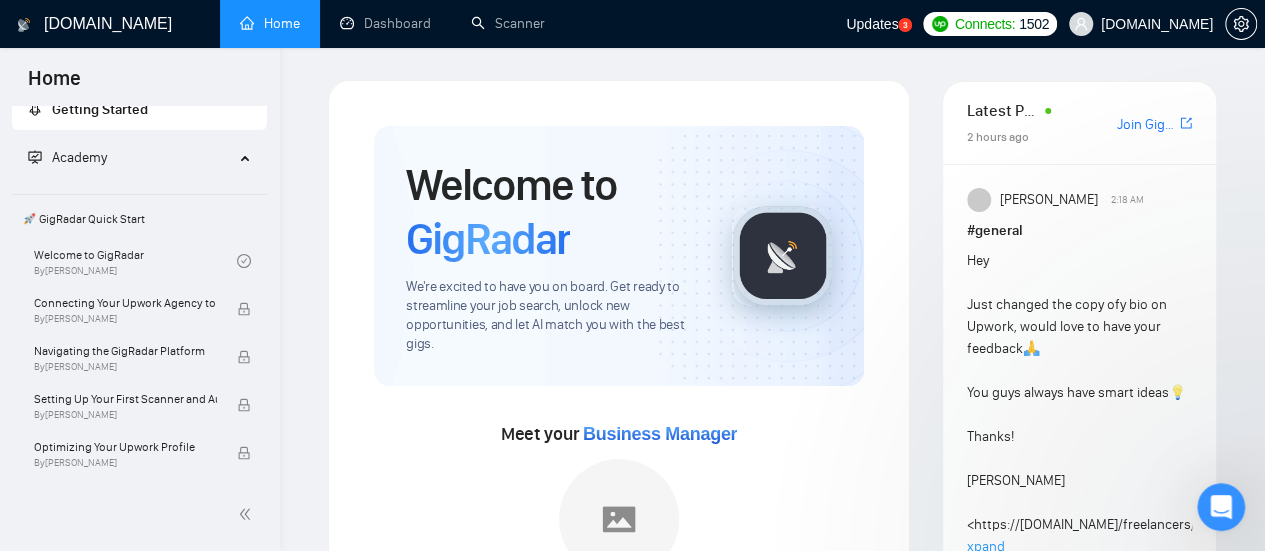scroll, scrollTop: 0, scrollLeft: 0, axis: both 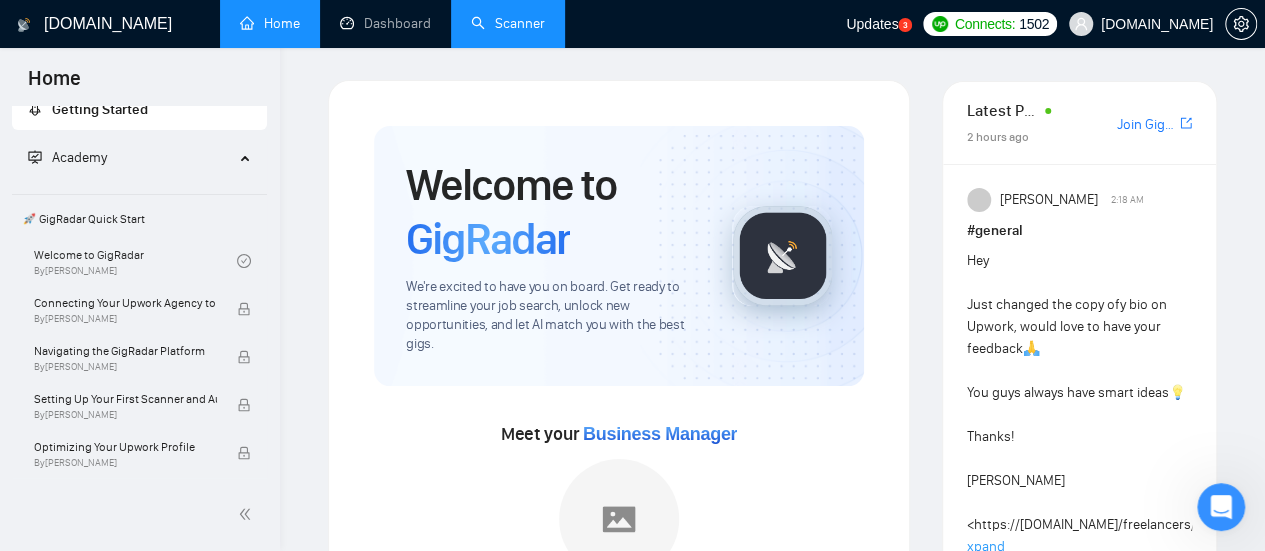 click on "Scanner" at bounding box center [508, 23] 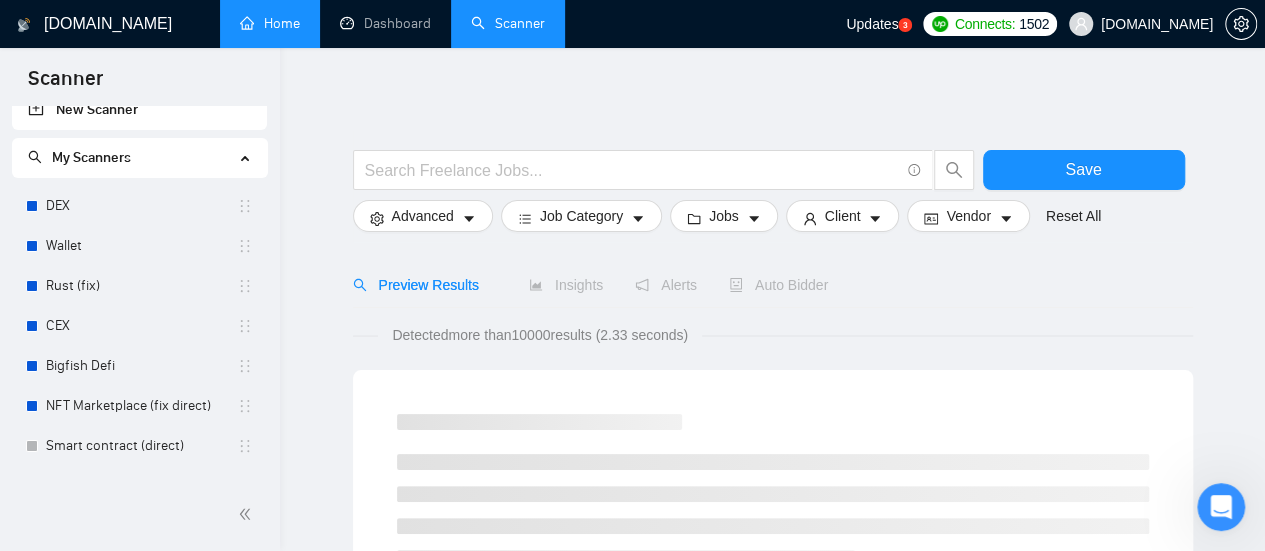 scroll, scrollTop: 0, scrollLeft: 0, axis: both 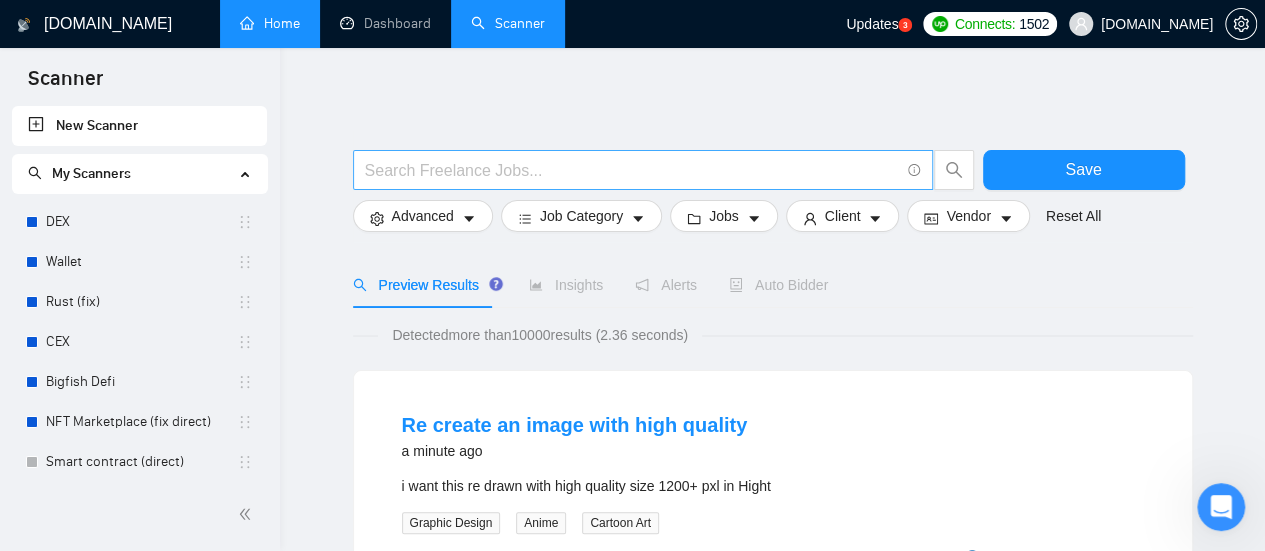 click at bounding box center [632, 170] 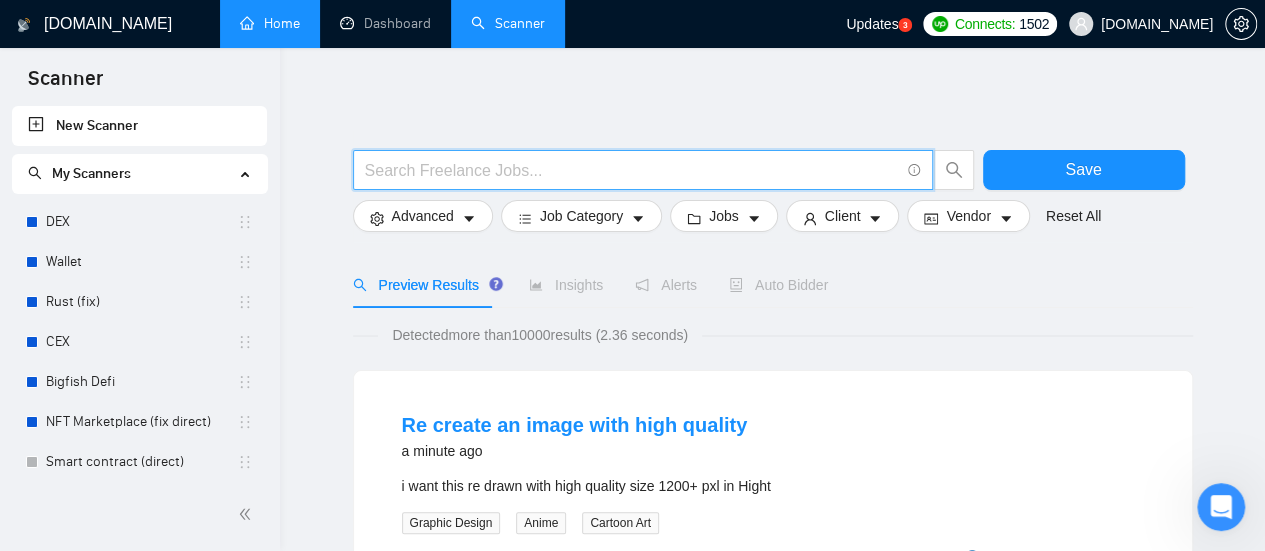 type on "(amazon*) (ad | ads | (advert*) | (campaign*) | (compain*) | ppc | "pay-per-click" | "Sponsored Product" | "Sponsored Brand" | "Sponsored Display" | "pay per click" | "campaign management" | FBA | FBM | (Fulfillment*) | "PPC Campaign Setup & Management" | "Private label")" 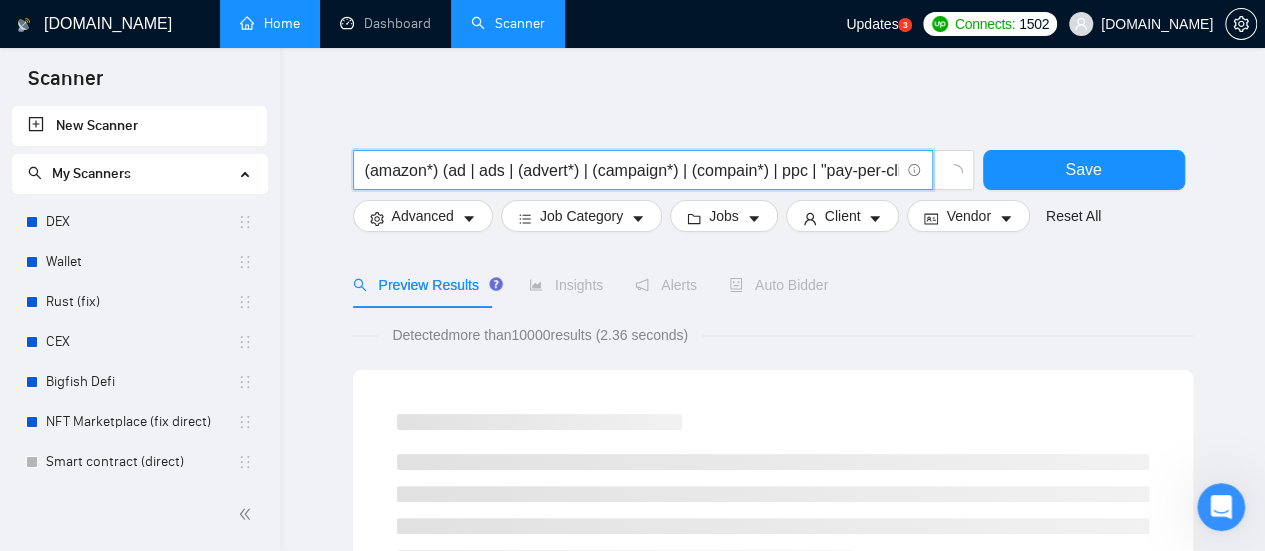 click on "(amazon*) (ad | ads | (advert*) | (campaign*) | (compain*) | ppc | "pay-per-click" | "Sponsored Product" | "Sponsored Brand" | "Sponsored Display" | "pay per click" | "campaign management" | FBA | FBM | (Fulfillment*) | "PPC Campaign Setup & Management" | "Private label")" at bounding box center (632, 170) 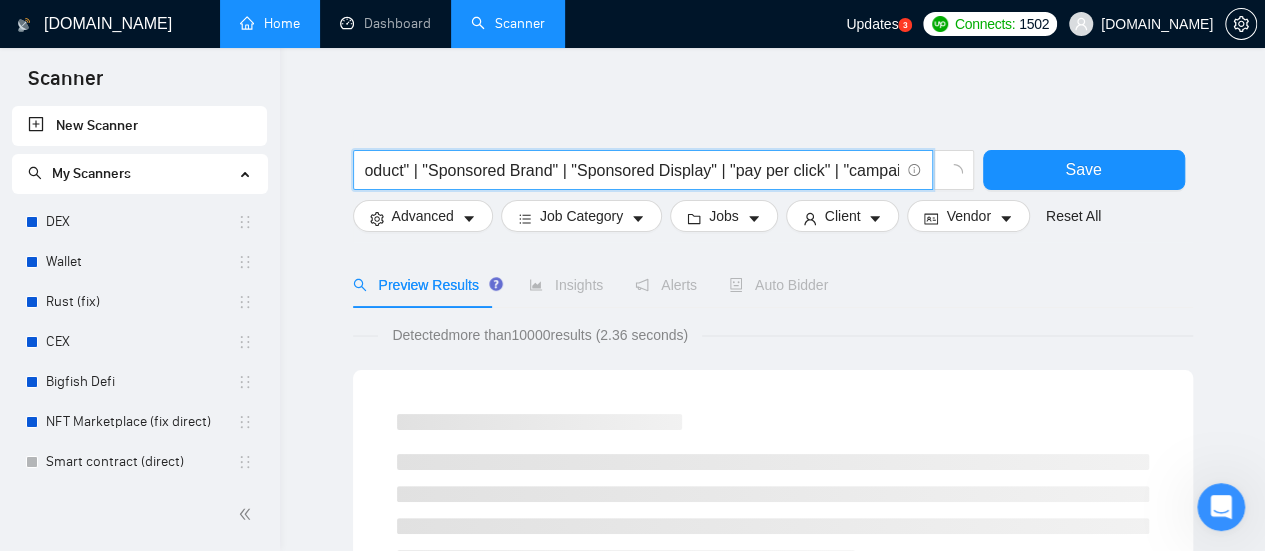 scroll, scrollTop: 0, scrollLeft: 710, axis: horizontal 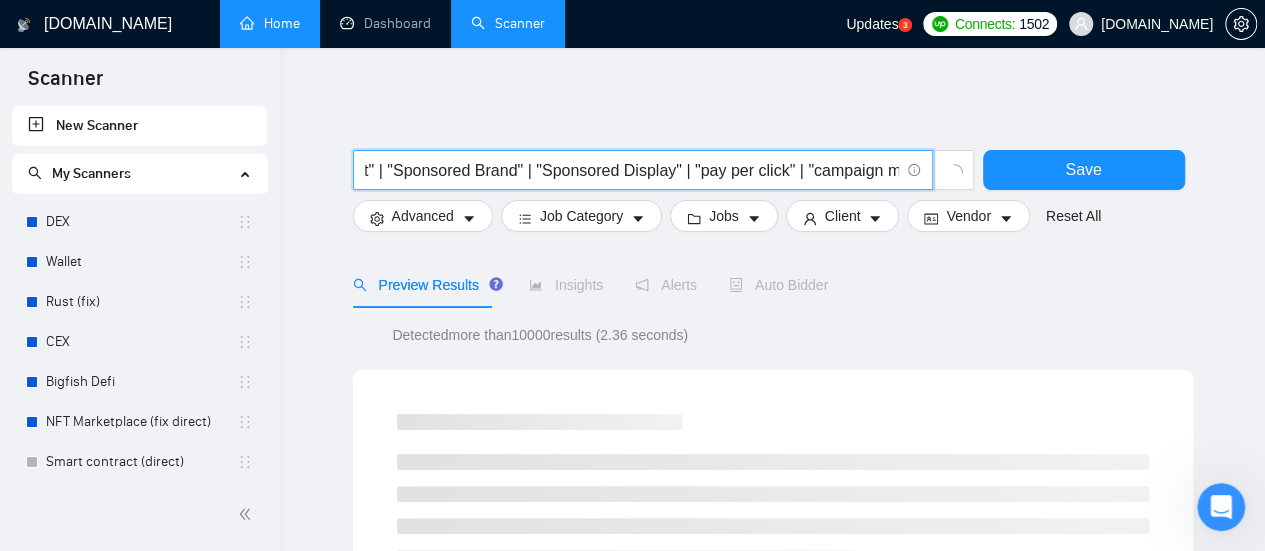 click on "(amazon*) (ad | ads | (advert*) | (campaign*) | (compain*) | ppc | "pay-per-click" | "Sponsored Product" | "Sponsored Brand" | "Sponsored Display" | "pay per click" | "campaign management" | FBA | FBM | (Fulfillment*) | "PPC Campaign Setup & Management" | "Private label")" at bounding box center (632, 170) 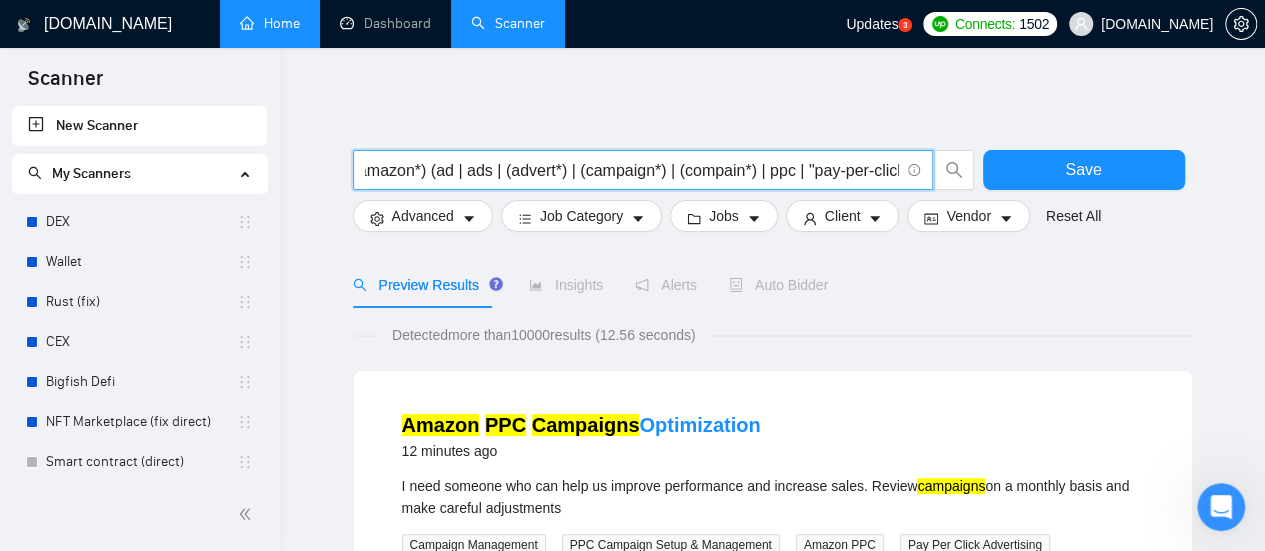 scroll, scrollTop: 0, scrollLeft: 0, axis: both 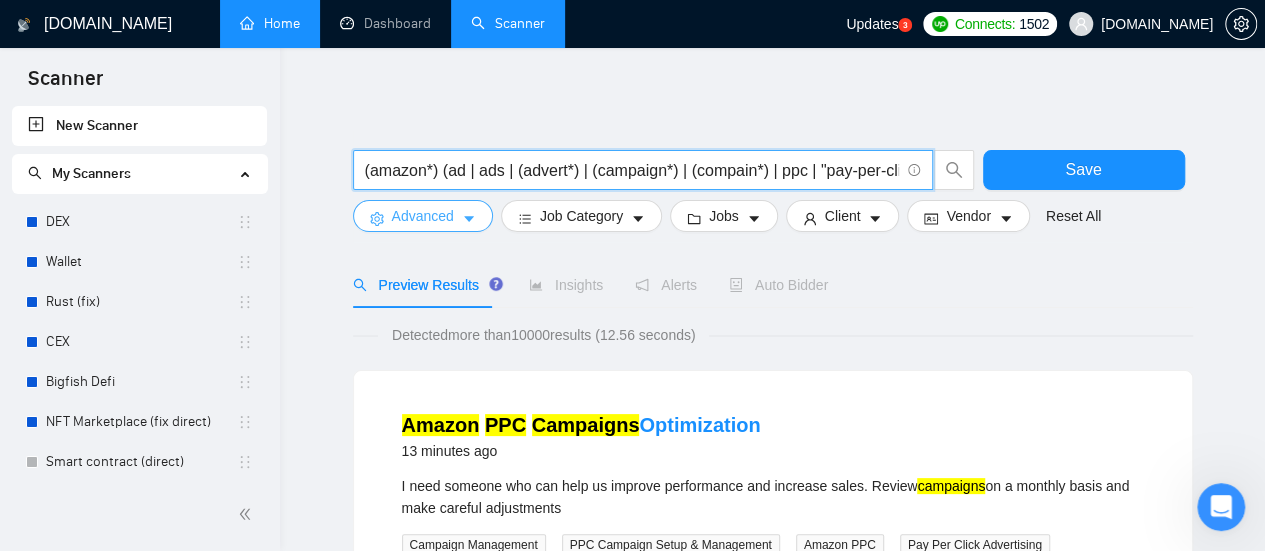 click 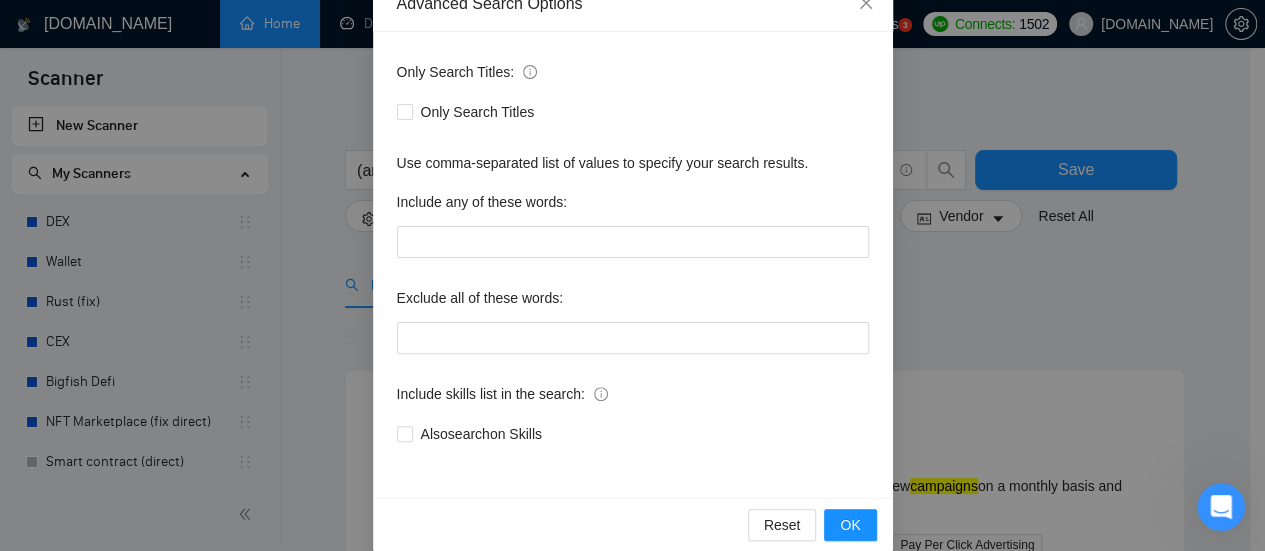 scroll, scrollTop: 146, scrollLeft: 0, axis: vertical 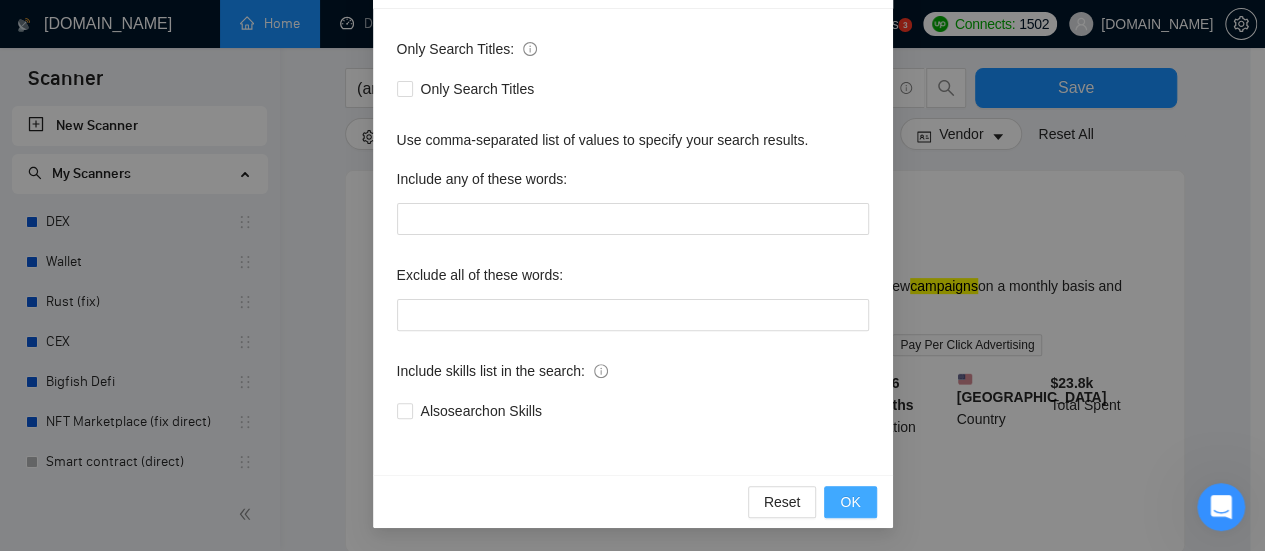 click on "OK" at bounding box center [850, 502] 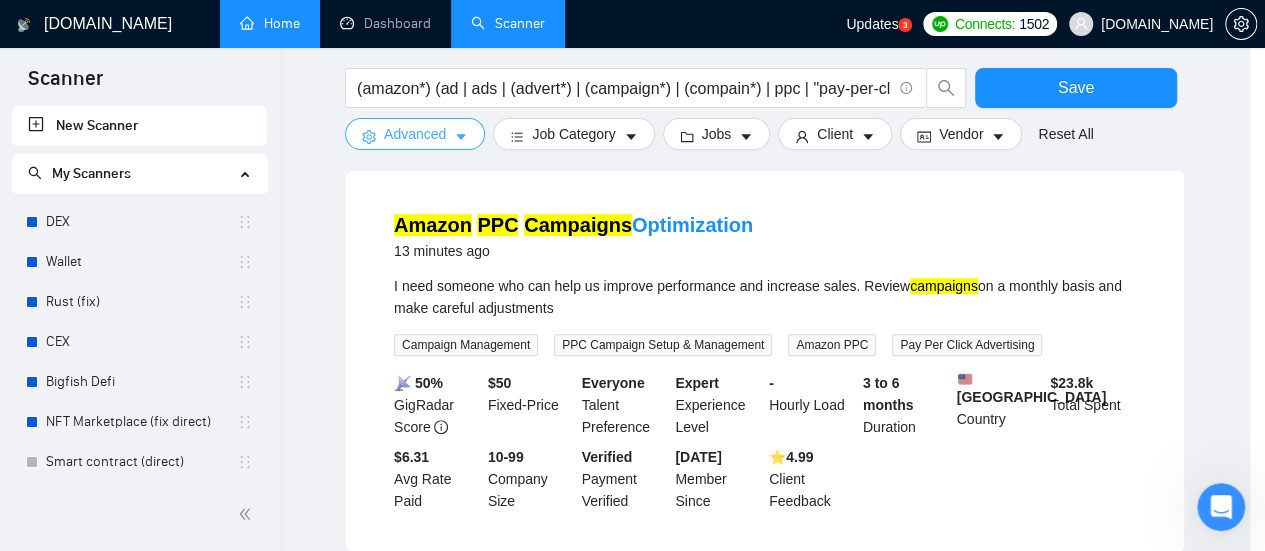 scroll, scrollTop: 0, scrollLeft: 0, axis: both 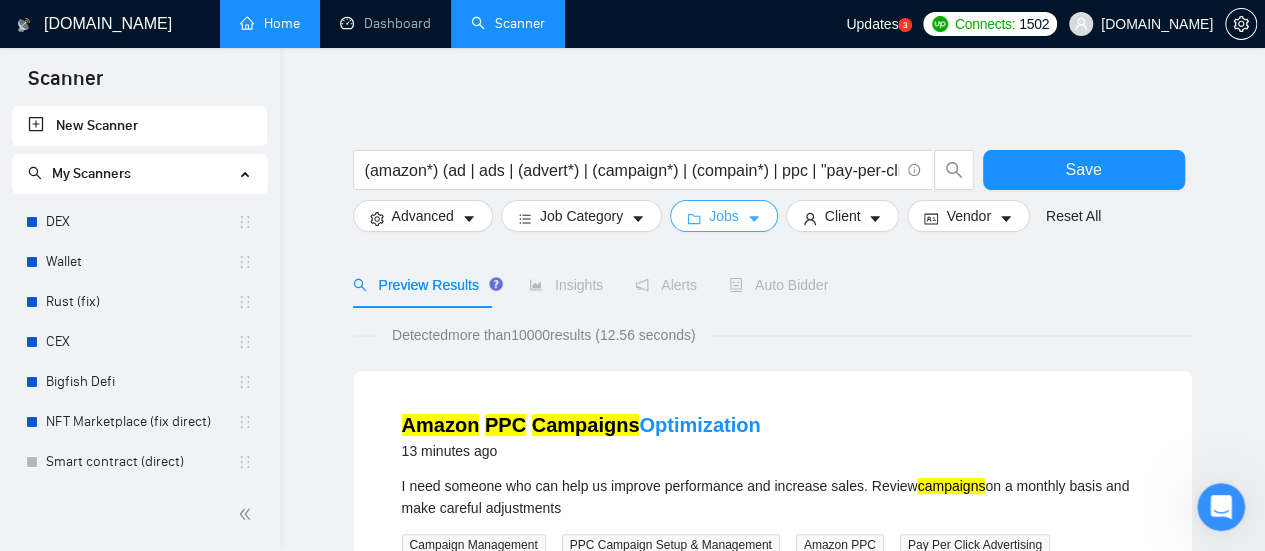 click on "Jobs" at bounding box center (724, 216) 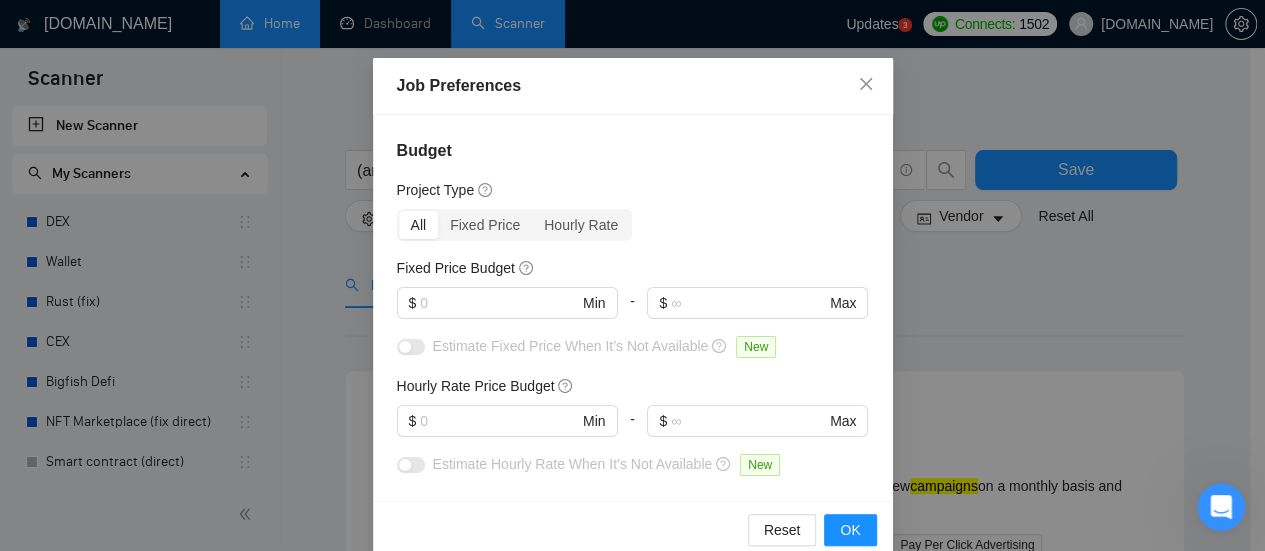 scroll, scrollTop: 100, scrollLeft: 0, axis: vertical 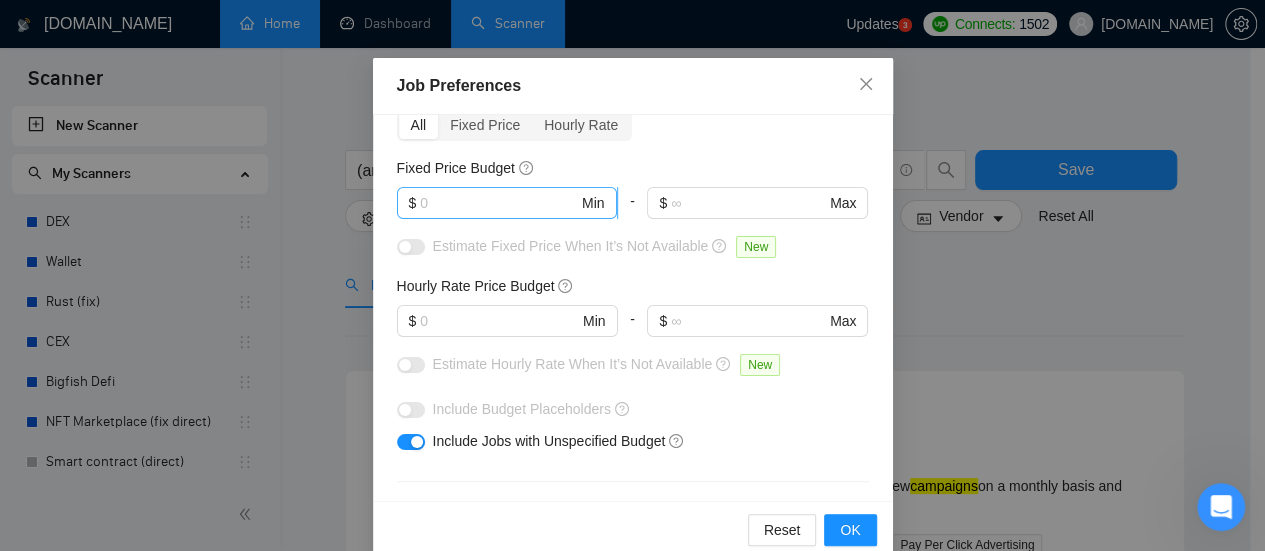 click at bounding box center [499, 203] 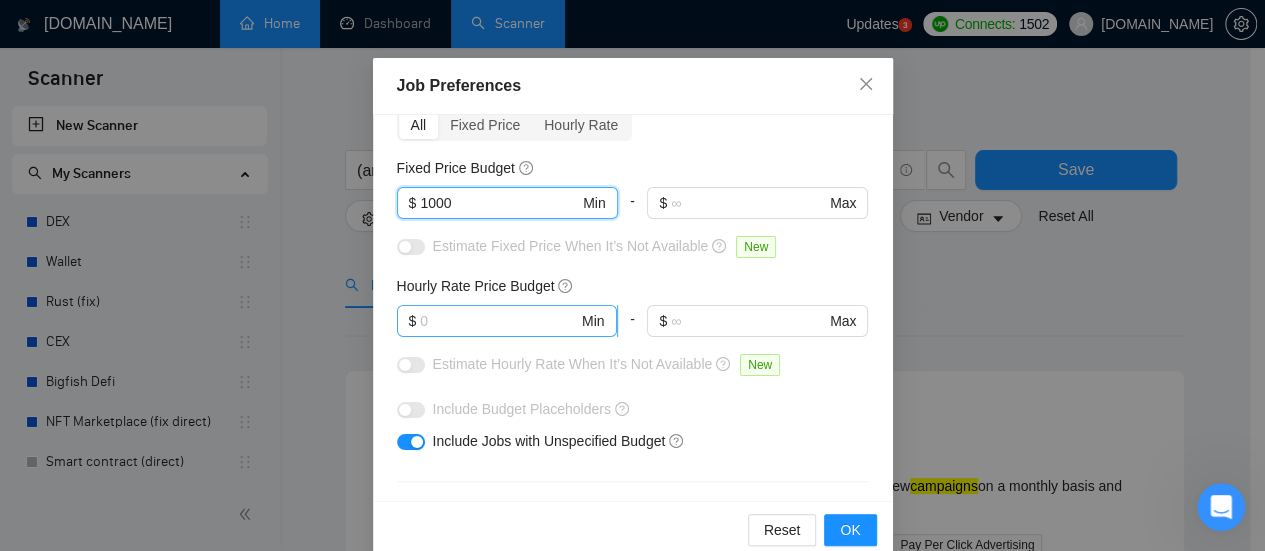type on "1000" 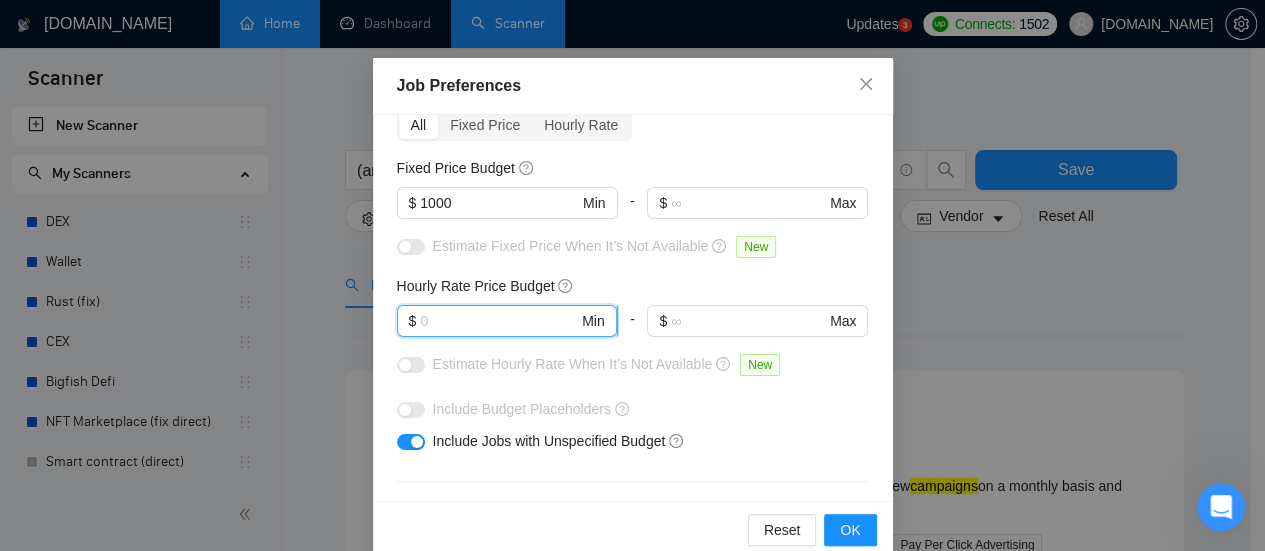 click at bounding box center [499, 321] 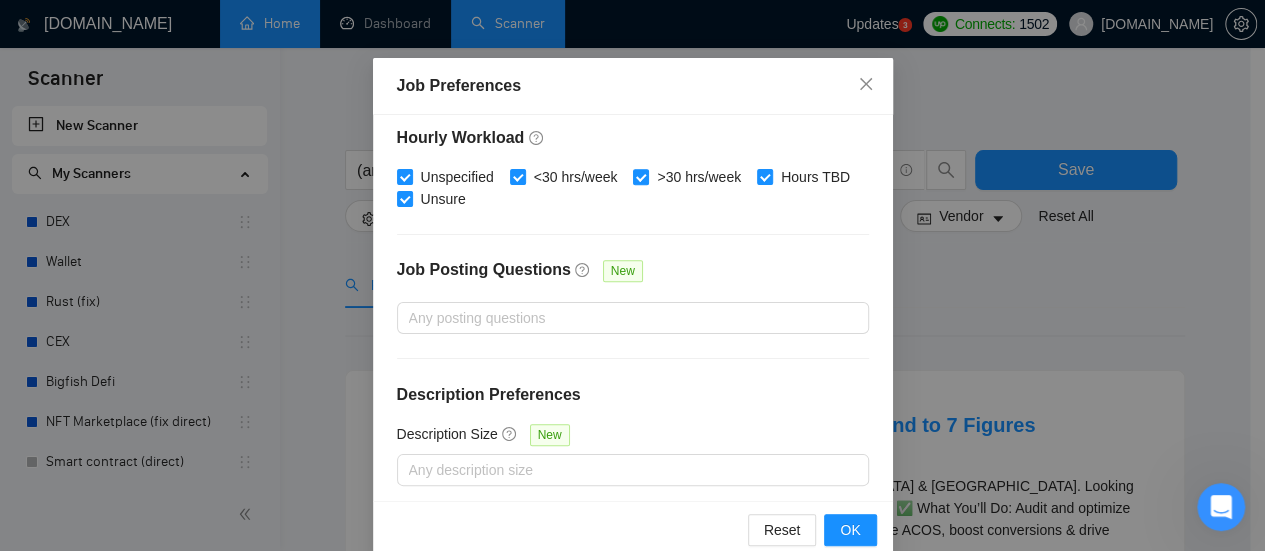 scroll, scrollTop: 740, scrollLeft: 0, axis: vertical 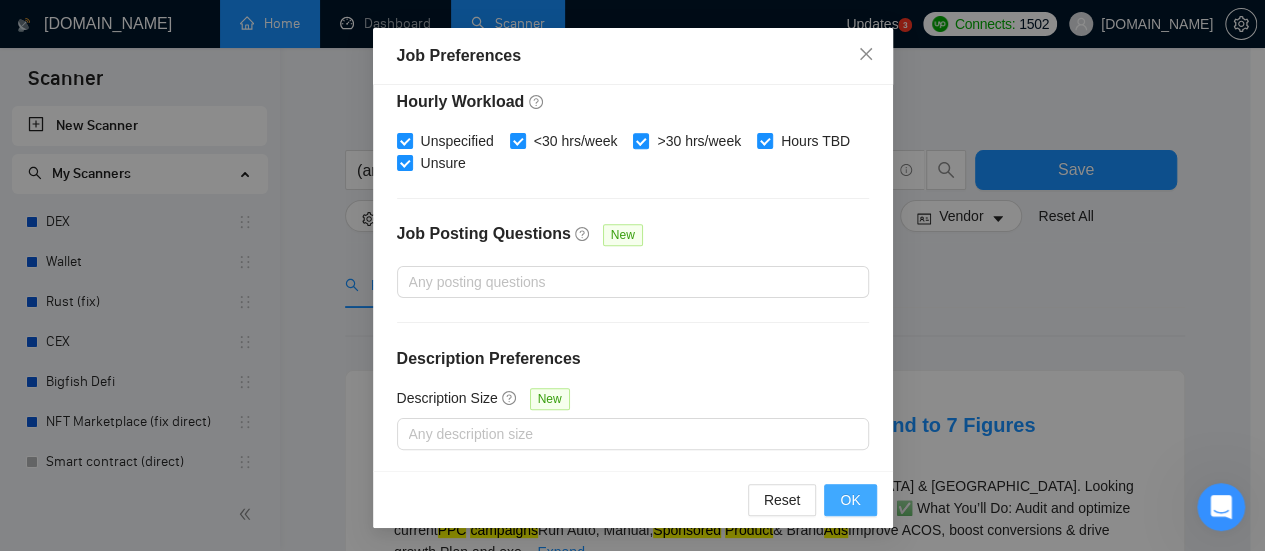 type on "45" 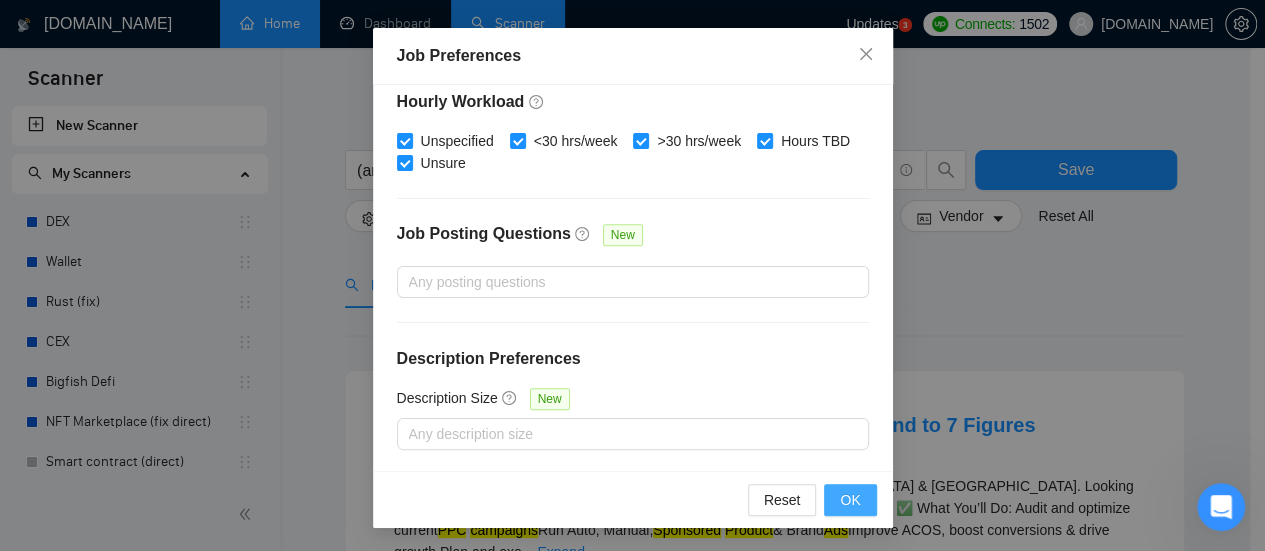 scroll, scrollTop: 0, scrollLeft: 0, axis: both 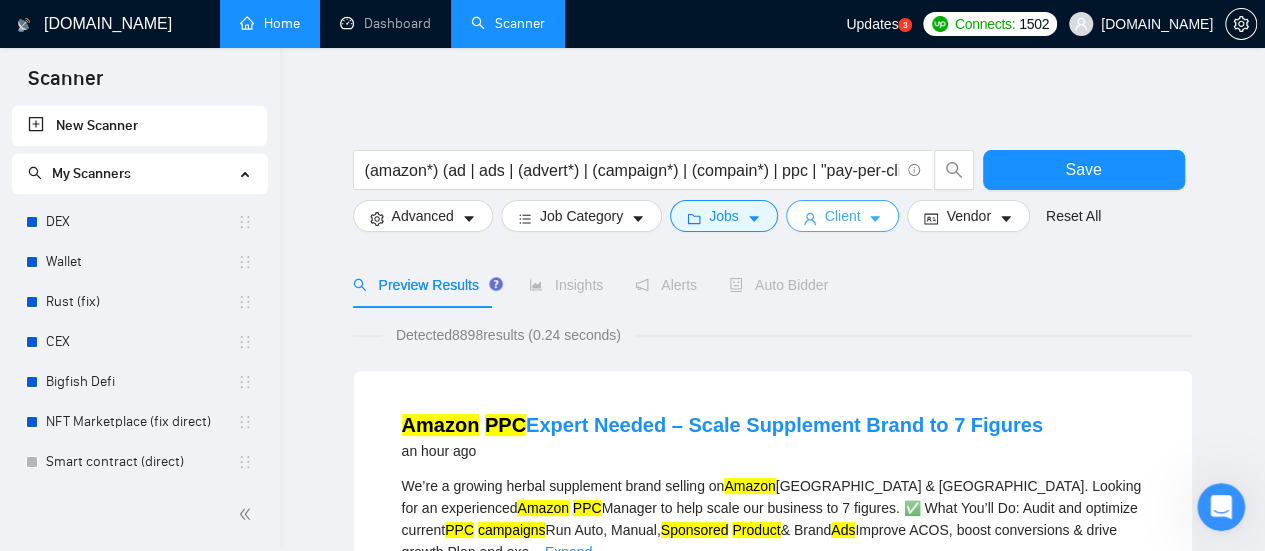 click on "Client" at bounding box center [843, 216] 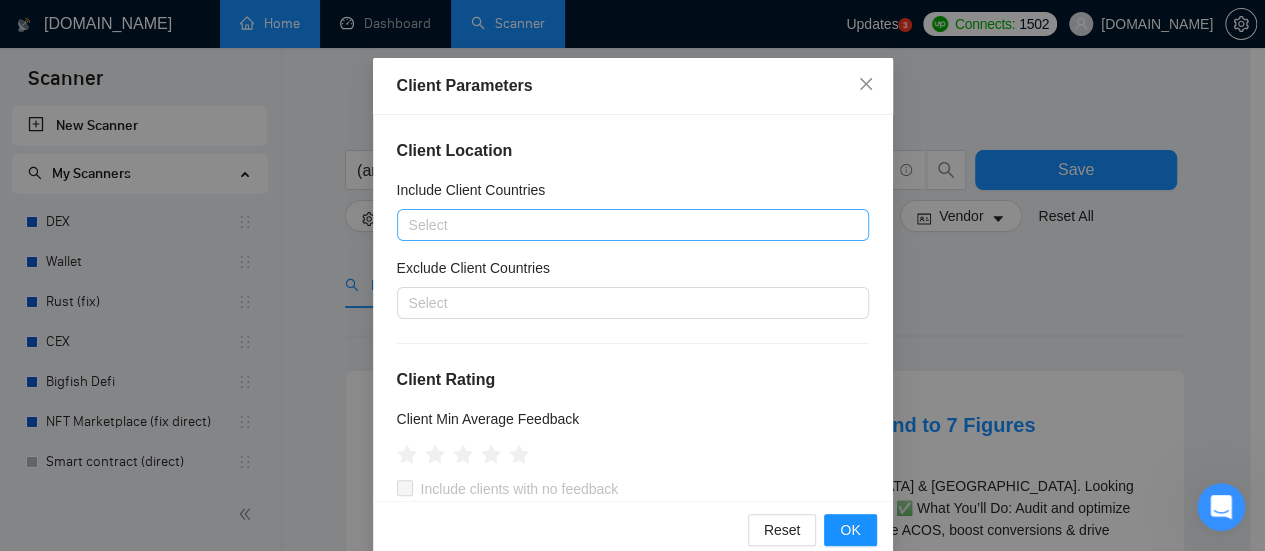 click at bounding box center [623, 225] 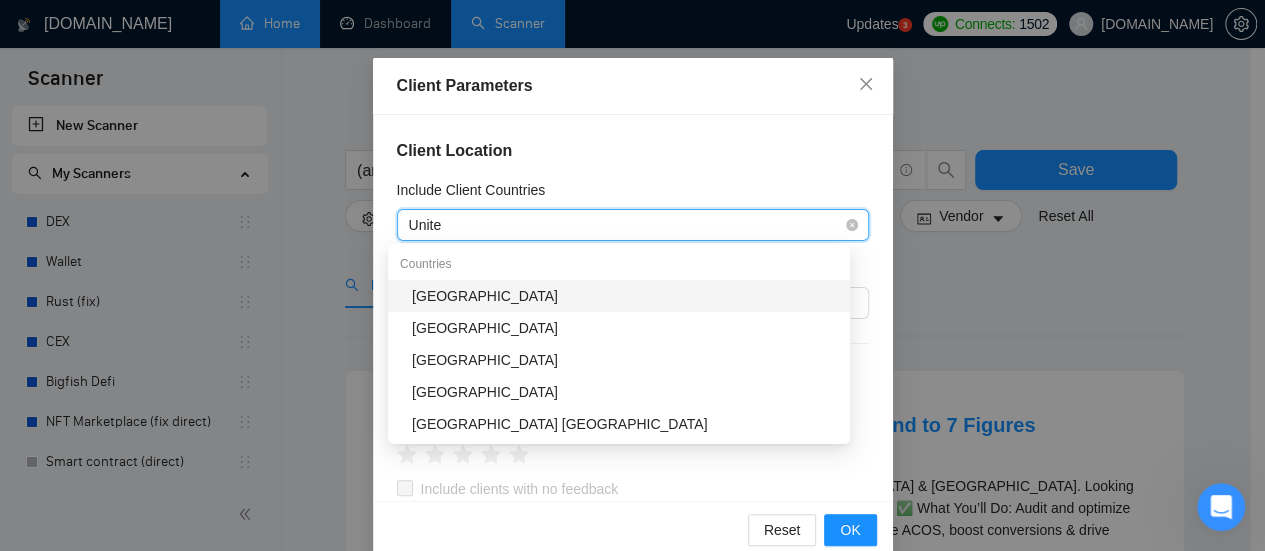 type on "United" 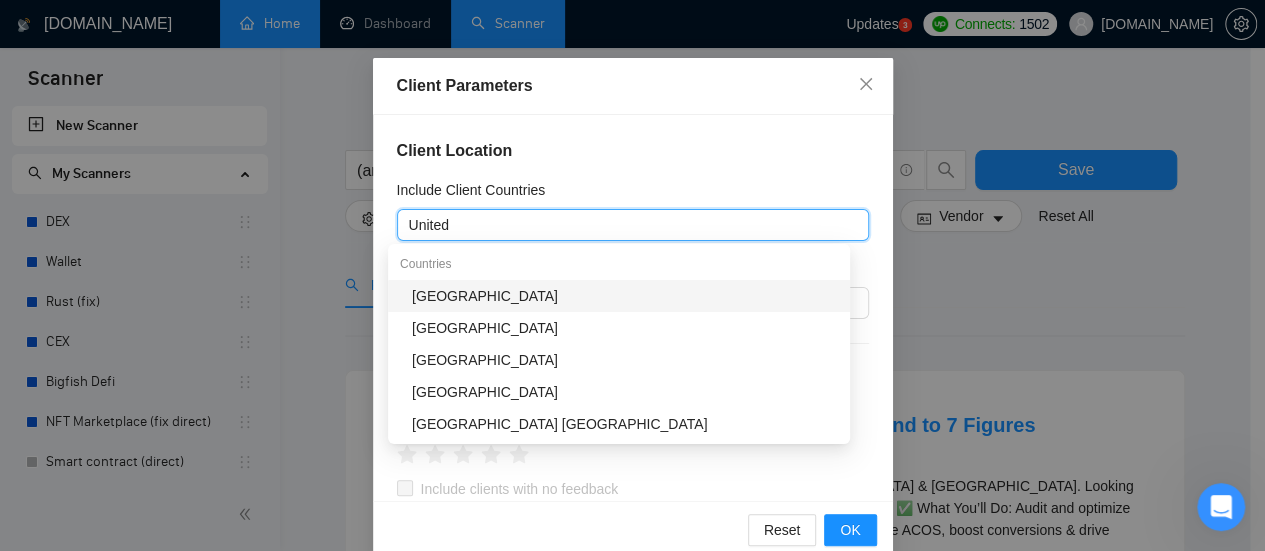 click on "[GEOGRAPHIC_DATA]" at bounding box center (625, 296) 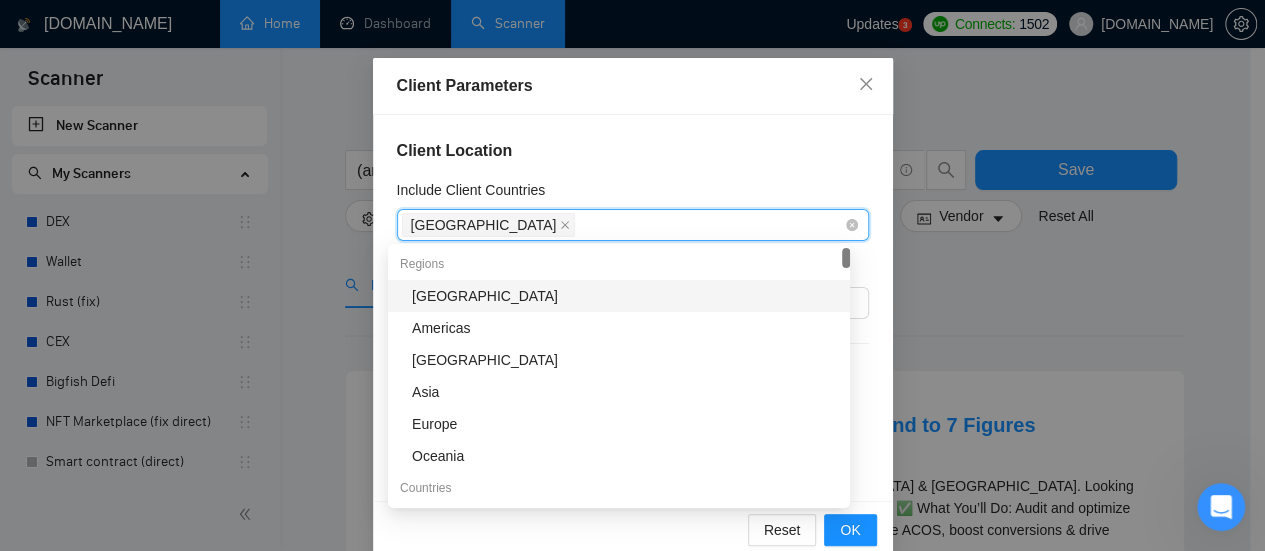 click on "[GEOGRAPHIC_DATA]" at bounding box center [623, 225] 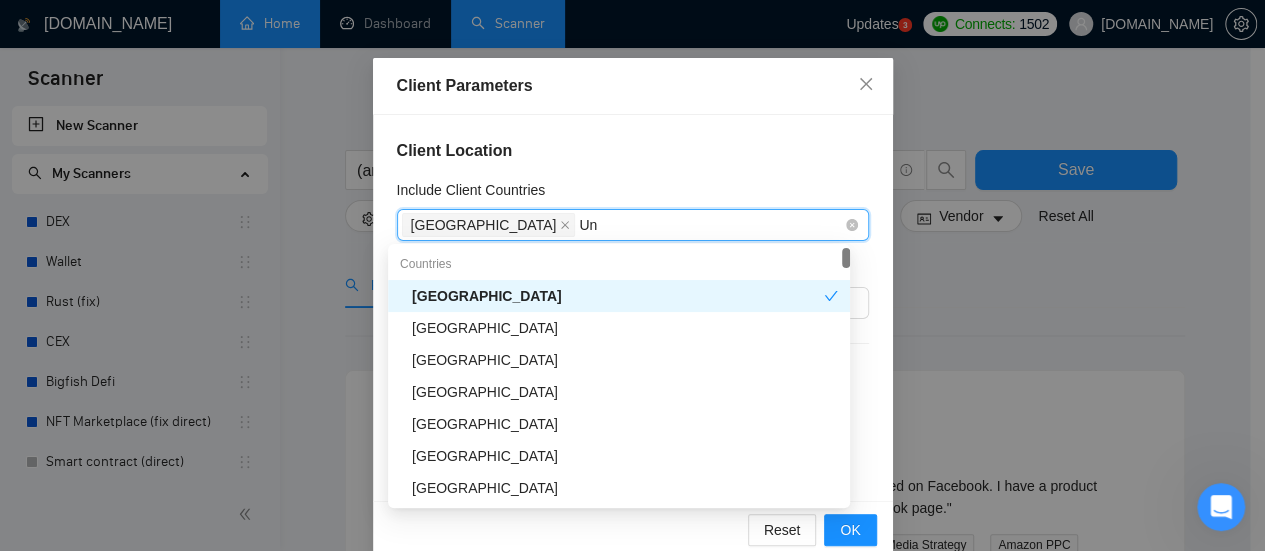 type on "U" 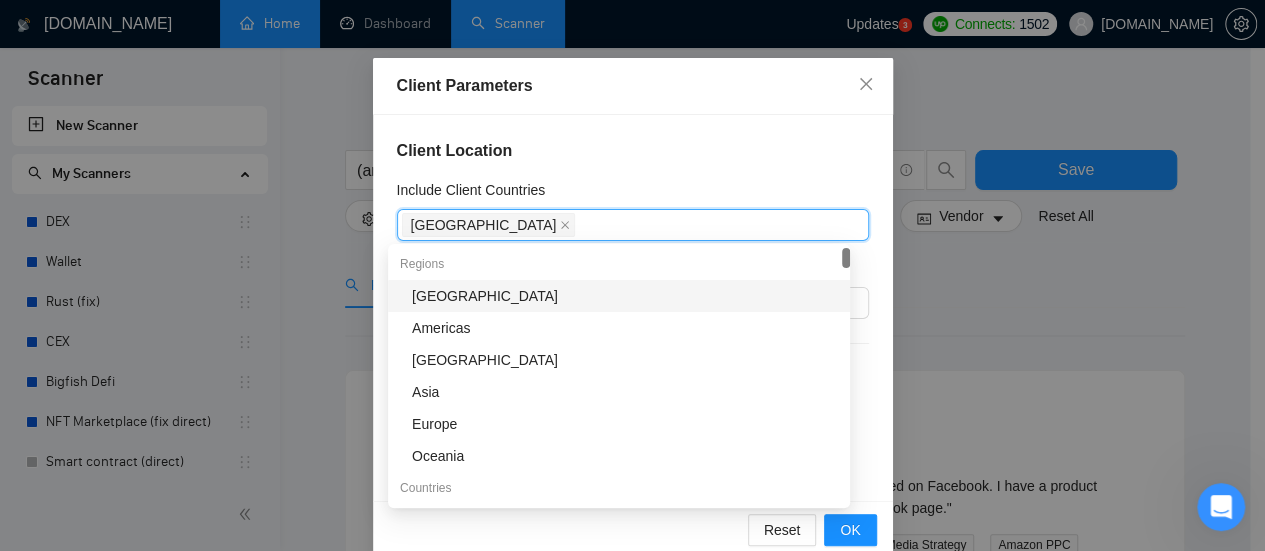 click on "Client Location Include Client Countries [GEOGRAPHIC_DATA]   Exclude Client Countries   Select Client Rating Client Min Average Feedback Include clients with no feedback Client Payment Details Payment Verified Hire Rate Stats   Client Total Spent $ Min - $ Max Client Hire Rate New   Any hire rate   Avg Hourly Rate Paid New $ Min - $ Max Include Clients without Sufficient History Client Profile Client Industry New   Any industry Client Company Size   Any company size Enterprise Clients New   Any clients" at bounding box center [633, 308] 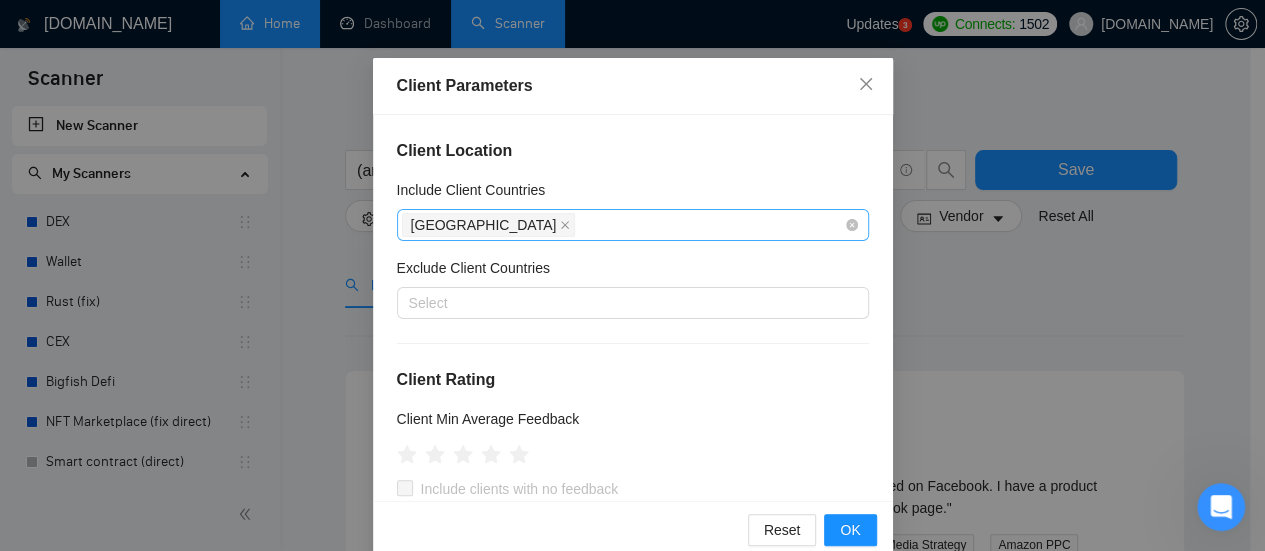 click on "[GEOGRAPHIC_DATA]" at bounding box center [623, 225] 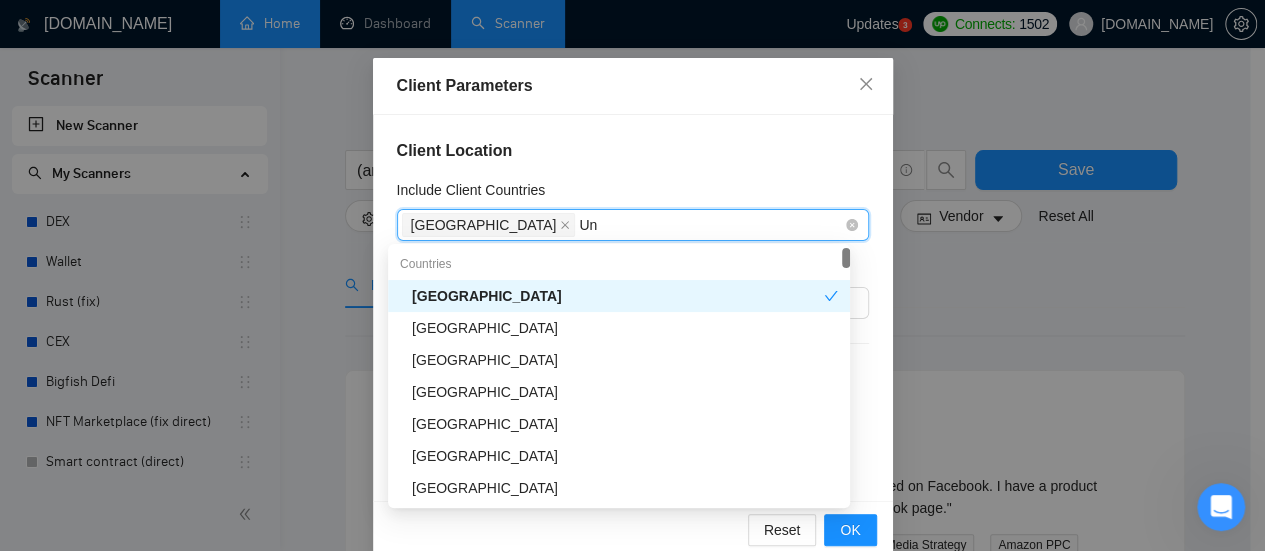 type on "U" 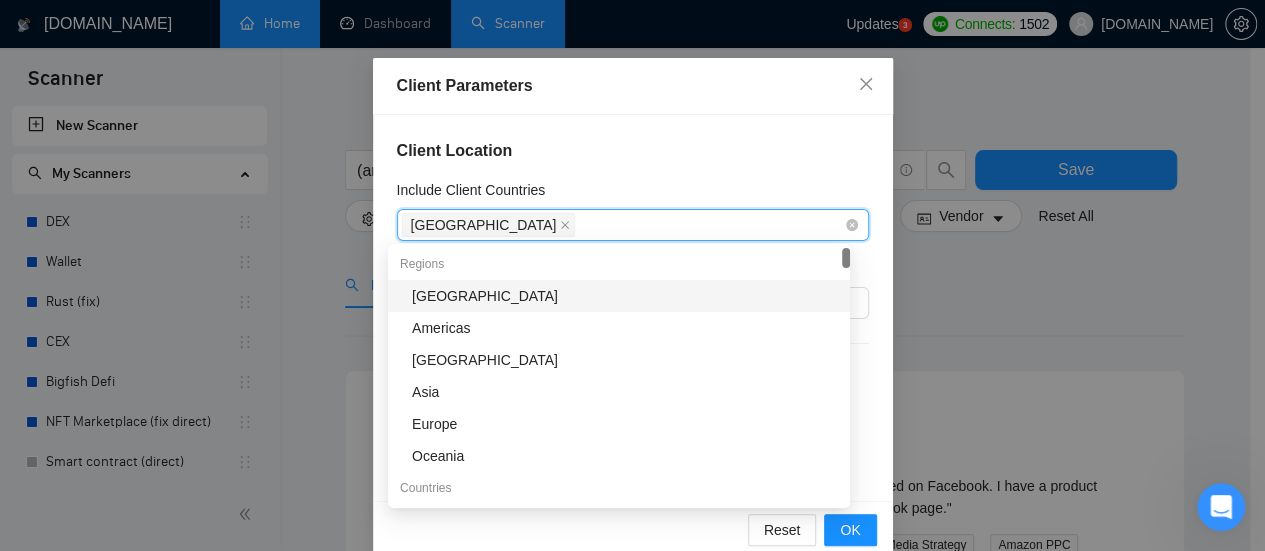 type on "R" 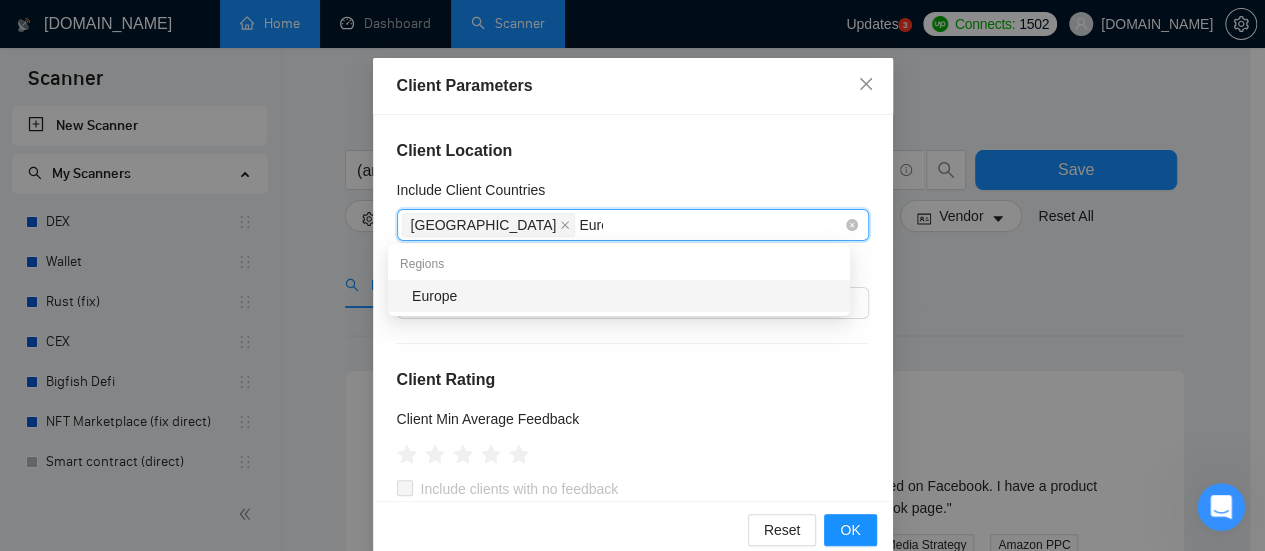 type on "Europ" 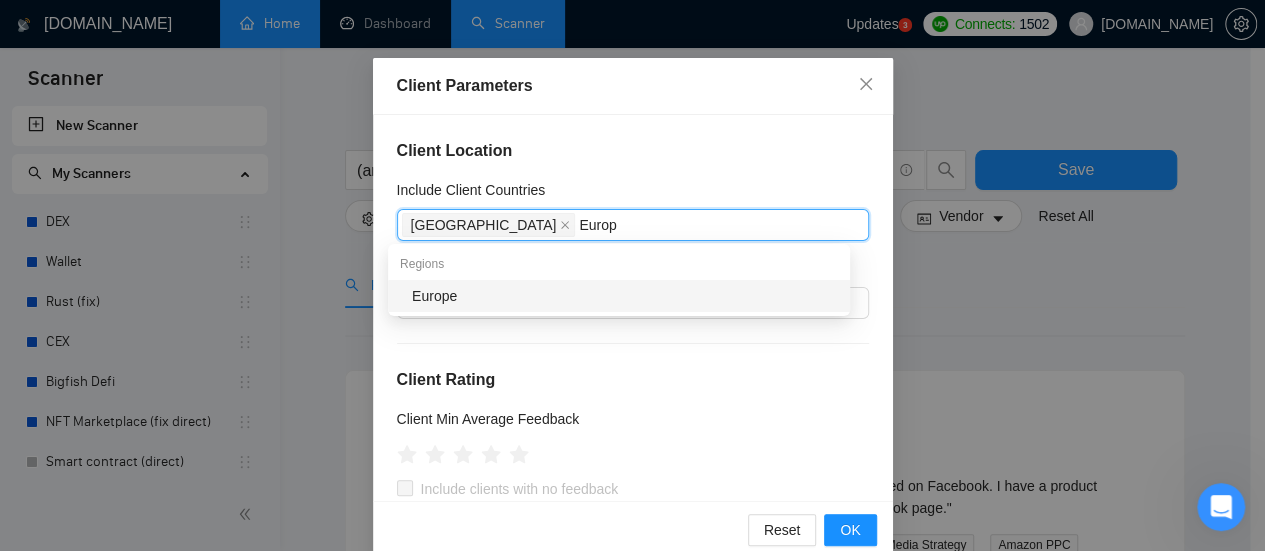 click on "Europe" at bounding box center [619, 296] 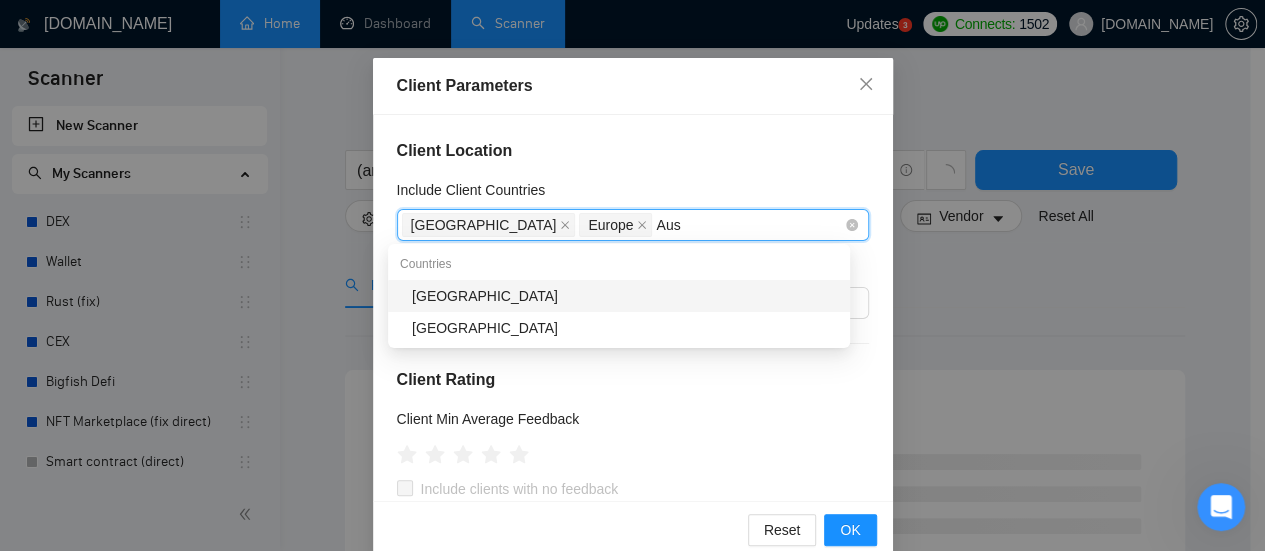 type on "Aust" 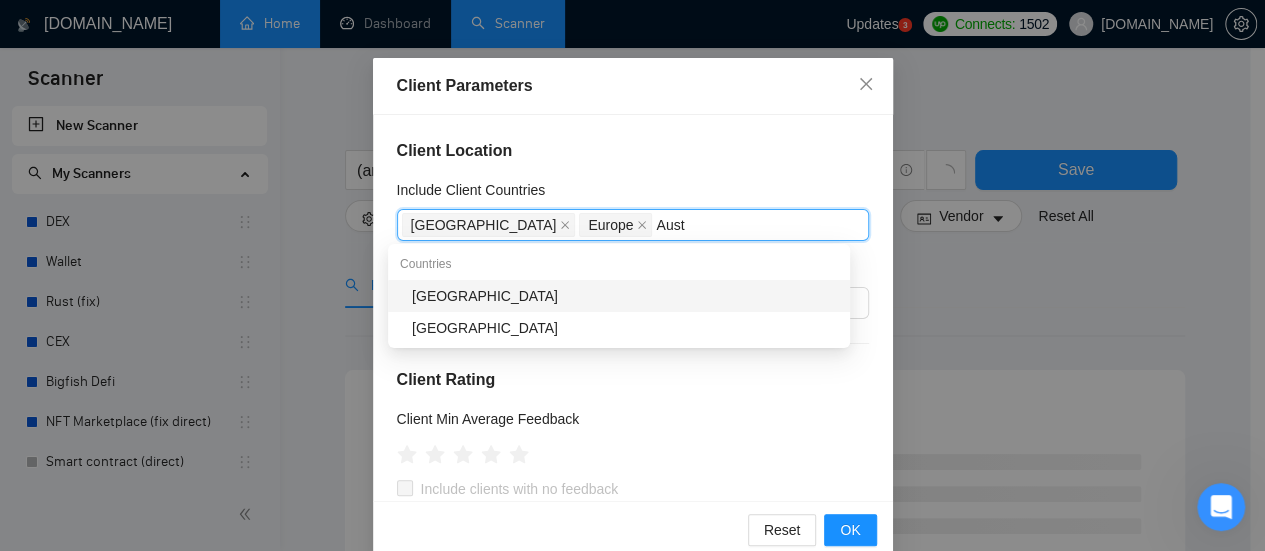 click on "[GEOGRAPHIC_DATA]" at bounding box center (625, 296) 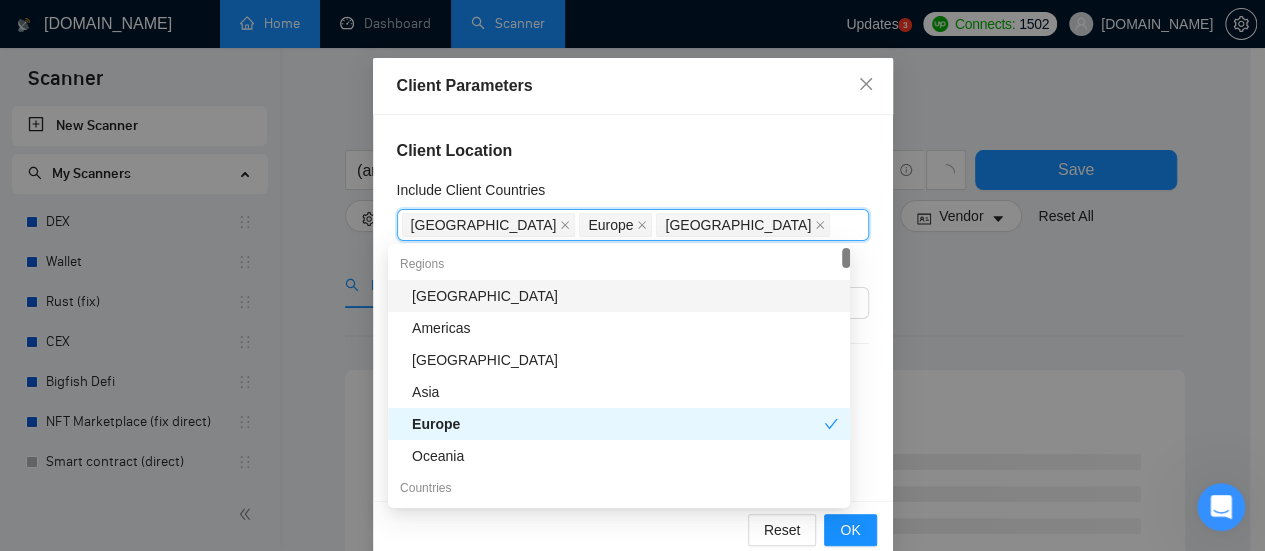 click on "Client Location Include Client Countries [GEOGRAPHIC_DATA] [GEOGRAPHIC_DATA] [GEOGRAPHIC_DATA]   Exclude Client Countries   Select Client Rating Client Min Average Feedback Include clients with no feedback Client Payment Details Payment Verified Hire Rate Stats   Client Total Spent $ Min - $ Max Client Hire Rate New   Any hire rate   Avg Hourly Rate Paid New $ Min - $ Max Include Clients without Sufficient History Client Profile Client Industry New   Any industry Client Company Size   Any company size Enterprise Clients New   Any clients" at bounding box center (633, 308) 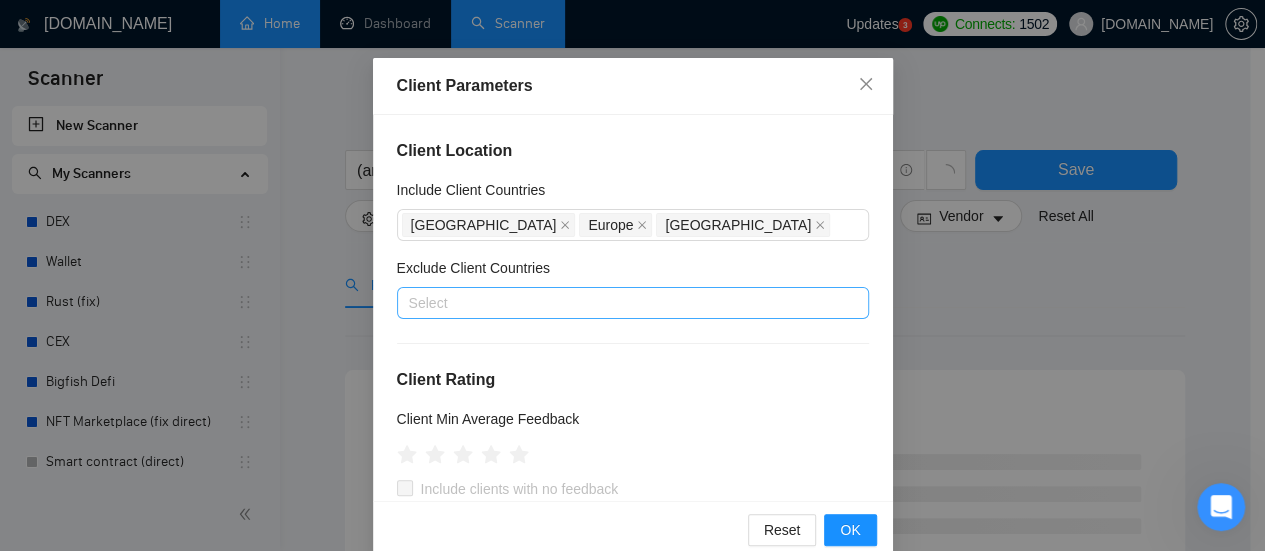 click at bounding box center [623, 303] 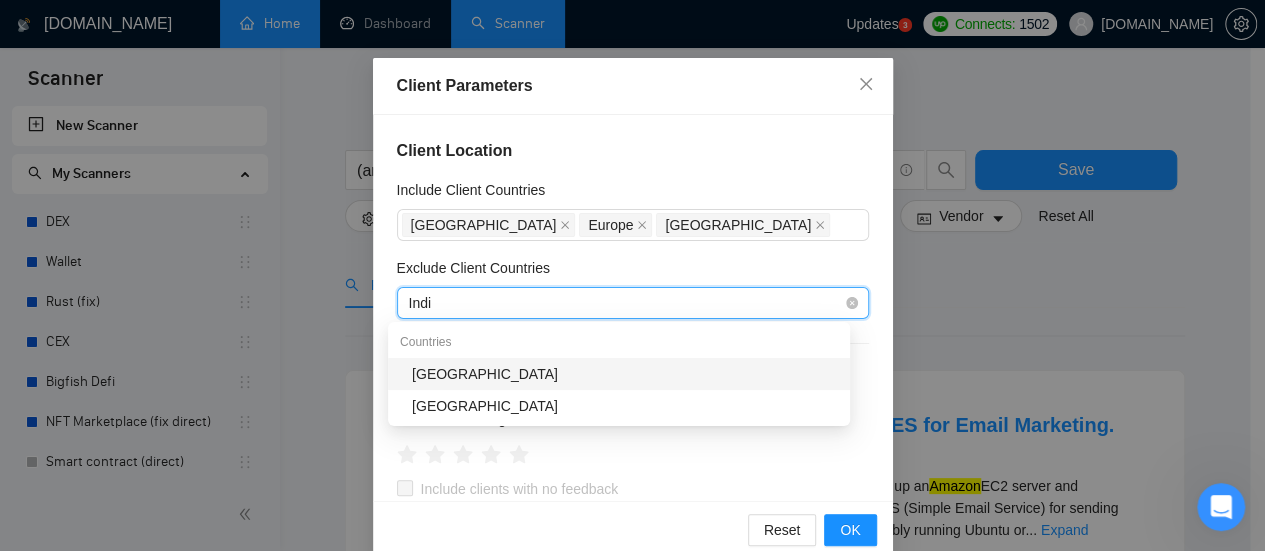 type on "[GEOGRAPHIC_DATA]" 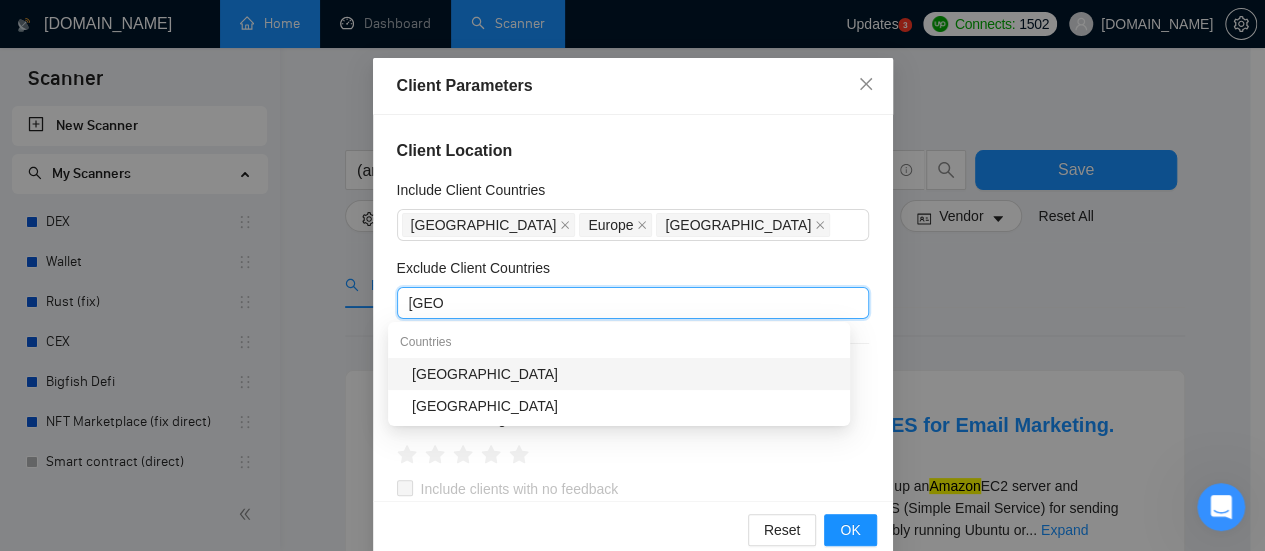 click on "[GEOGRAPHIC_DATA]" at bounding box center [625, 374] 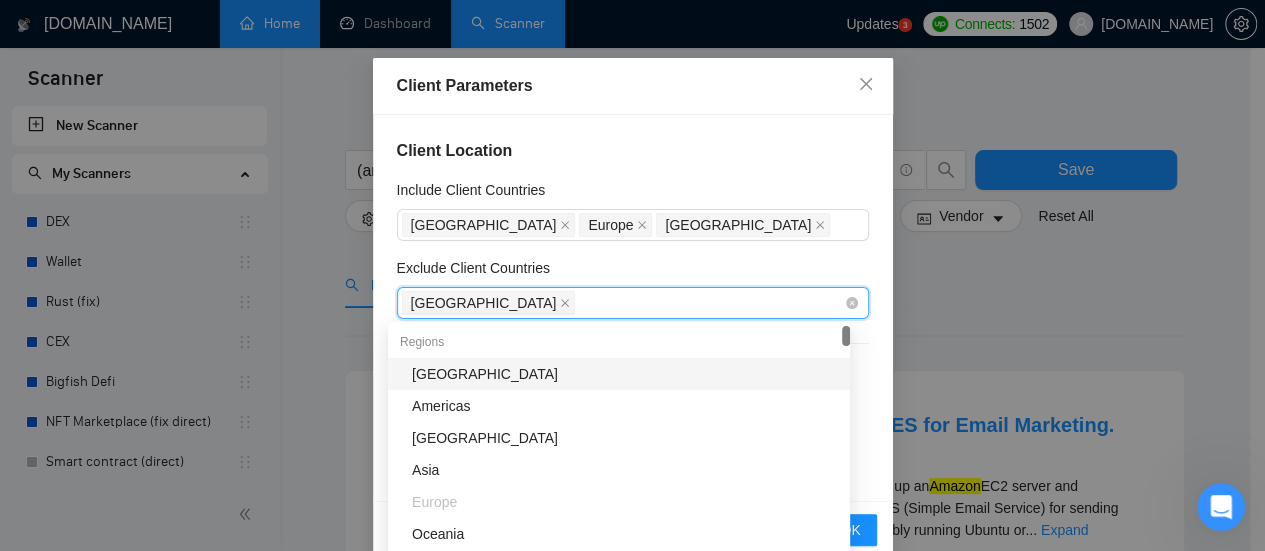 click on "[GEOGRAPHIC_DATA]" at bounding box center [623, 303] 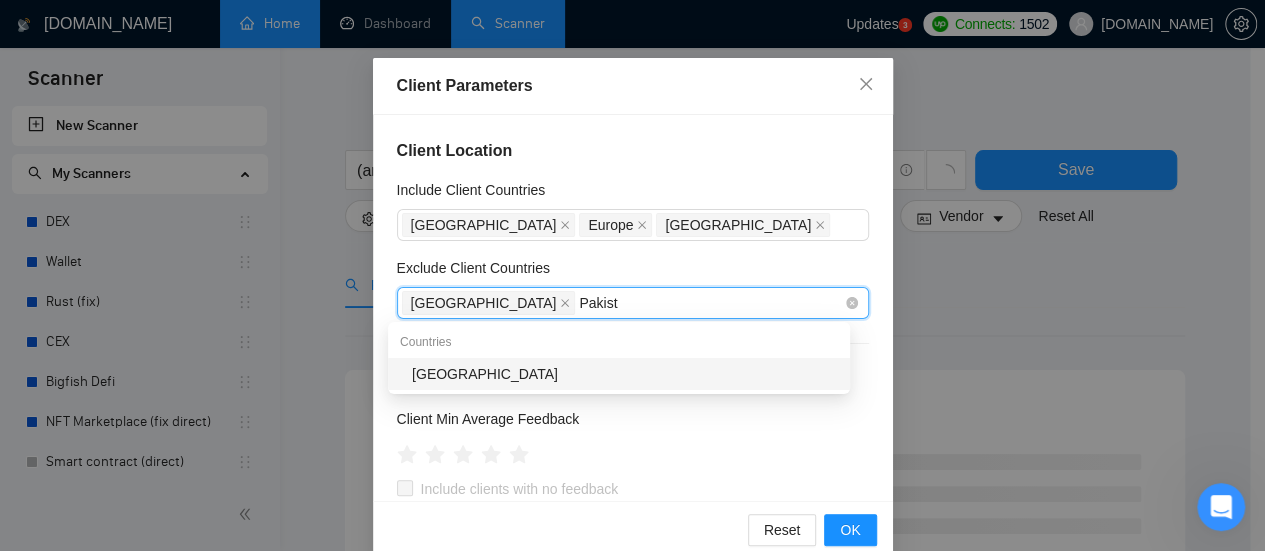 type on "Pakista" 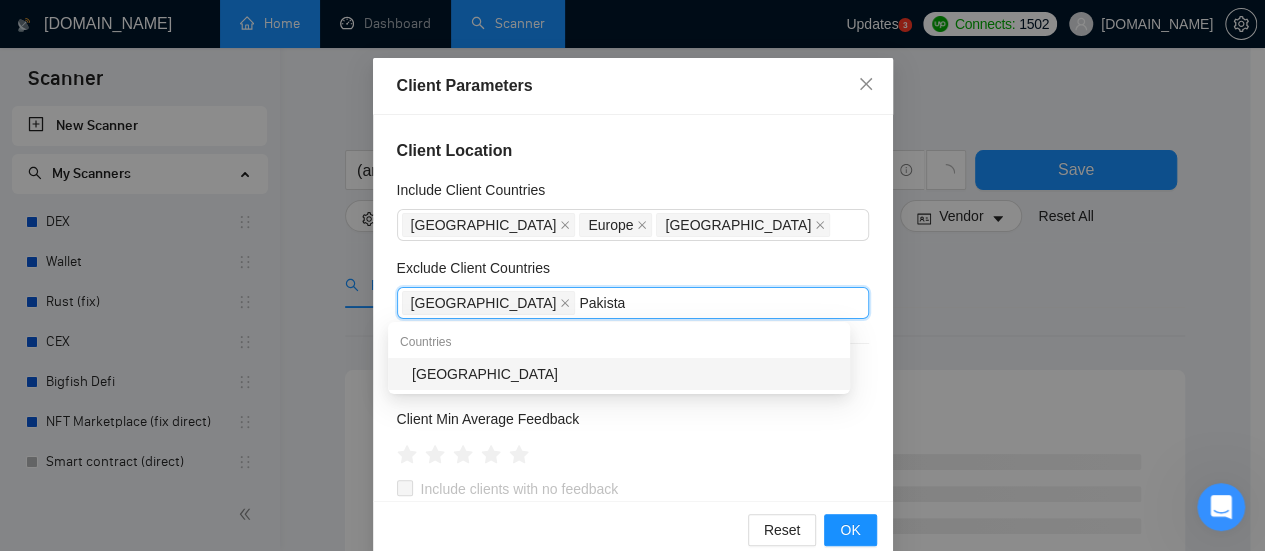 click on "[GEOGRAPHIC_DATA]" at bounding box center (625, 374) 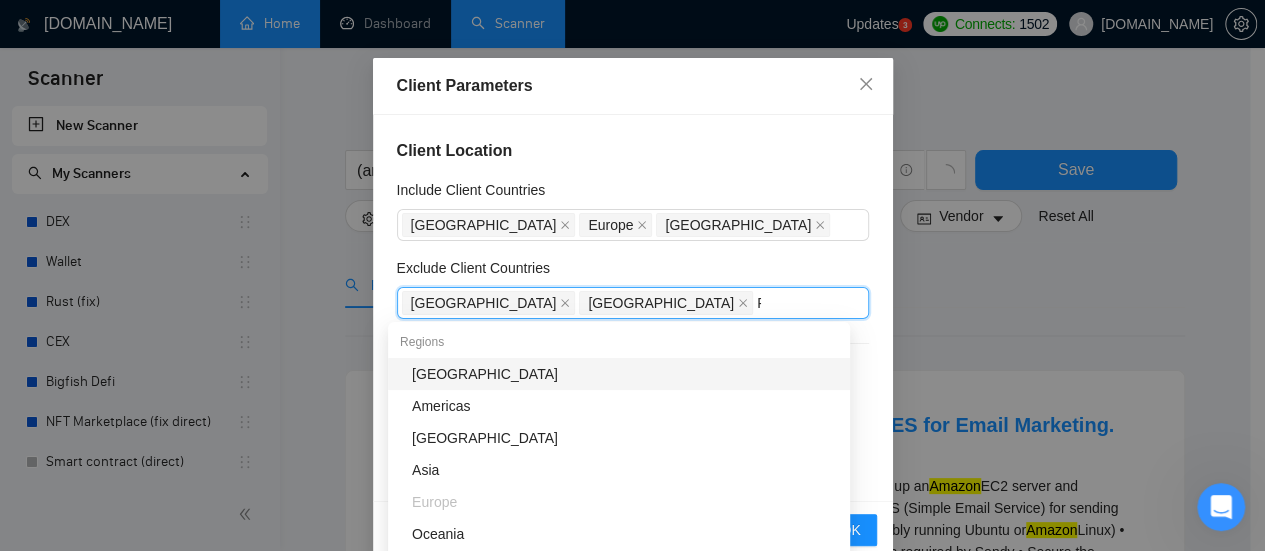 type 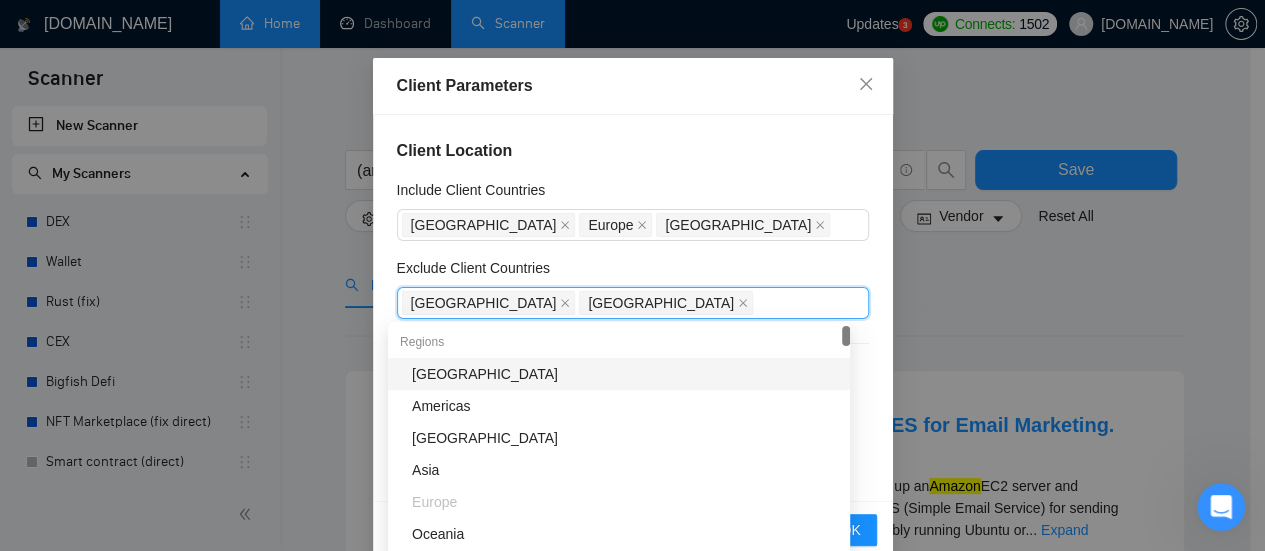 click on "[GEOGRAPHIC_DATA]" at bounding box center [625, 374] 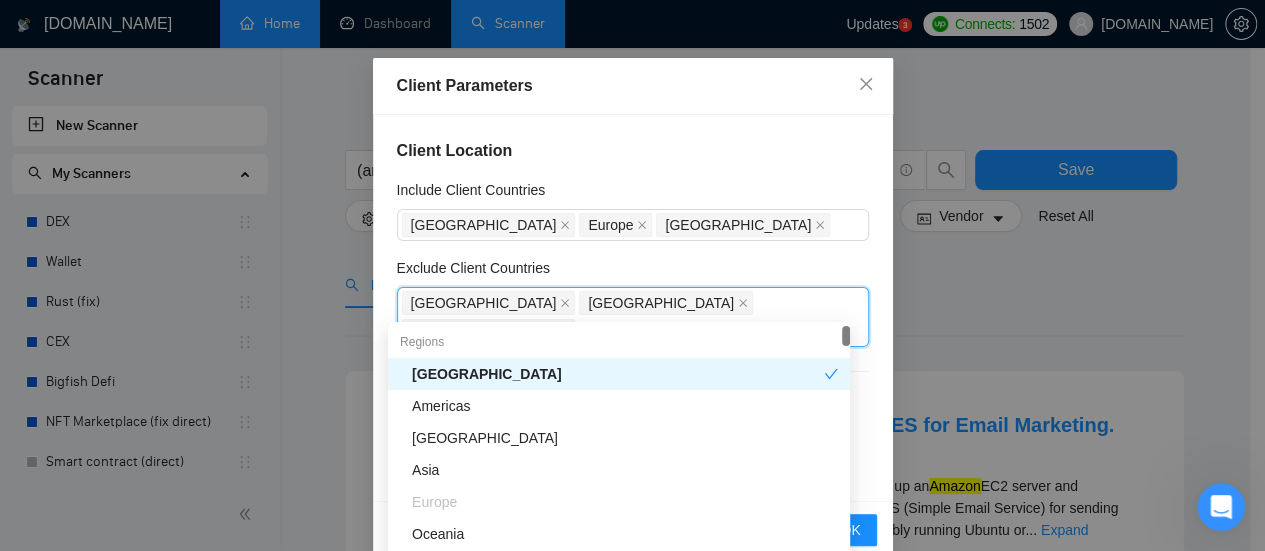 click on "Exclude Client Countries" at bounding box center (633, 272) 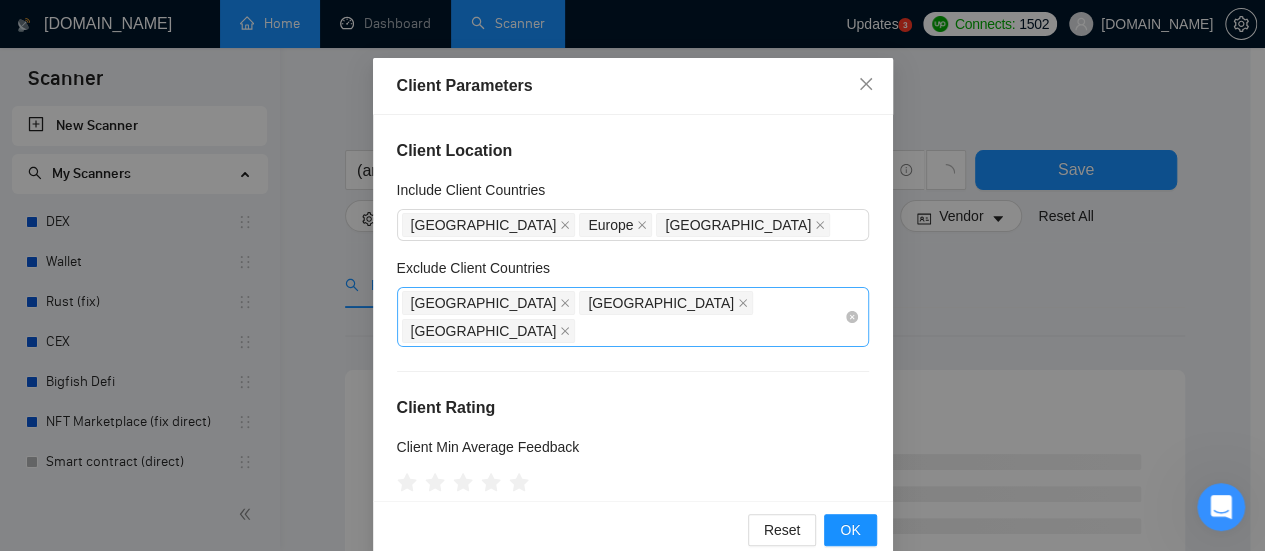 scroll, scrollTop: 100, scrollLeft: 0, axis: vertical 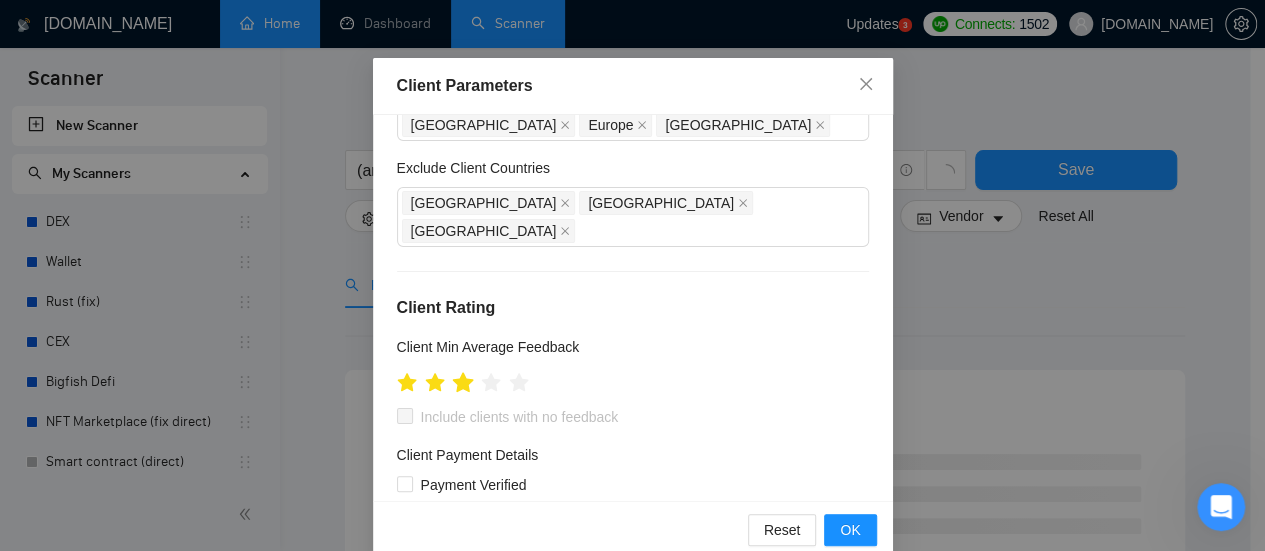 click 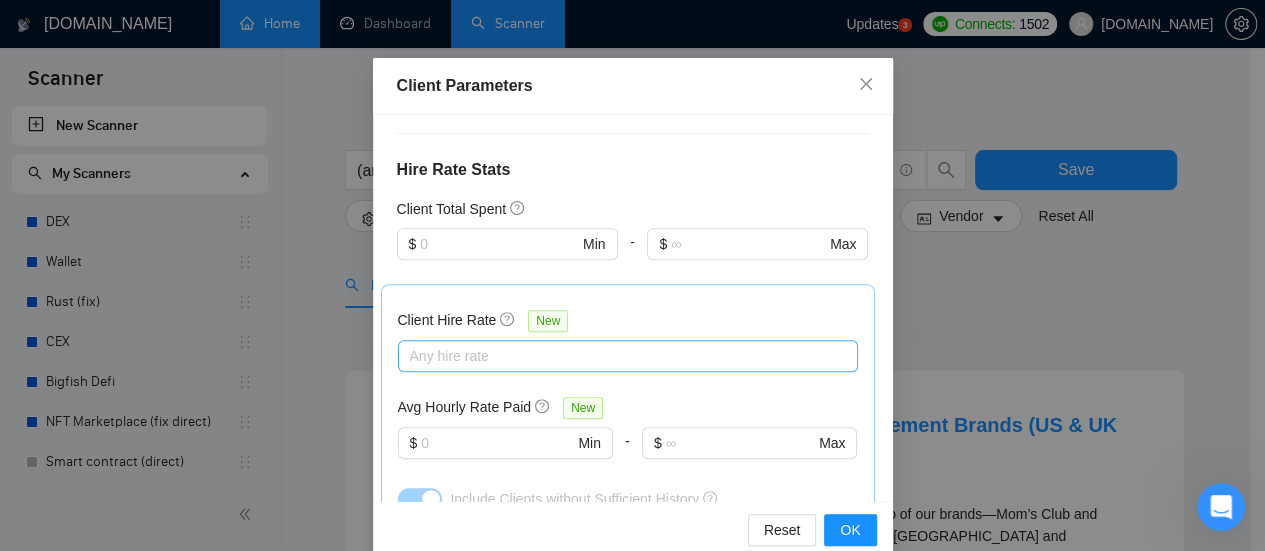 scroll, scrollTop: 600, scrollLeft: 0, axis: vertical 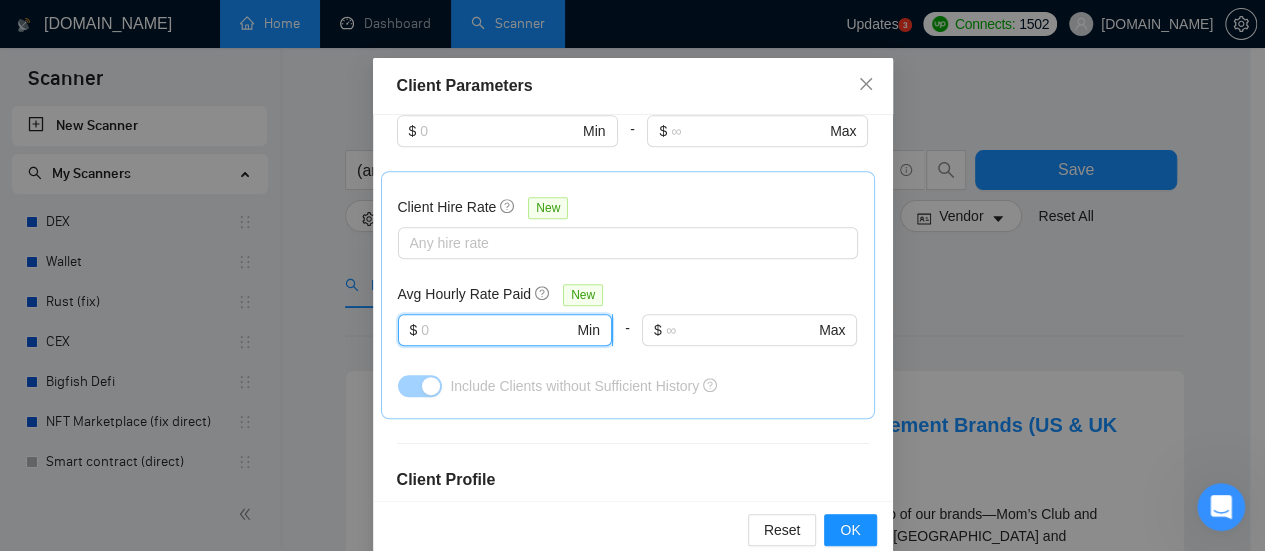 click at bounding box center (497, 330) 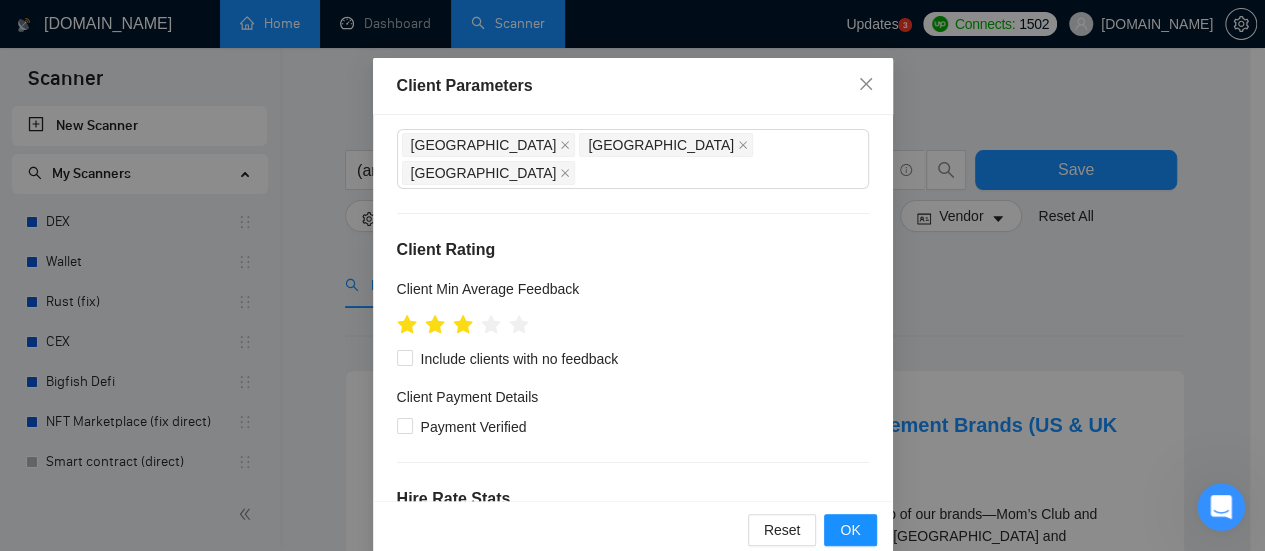 scroll, scrollTop: 0, scrollLeft: 0, axis: both 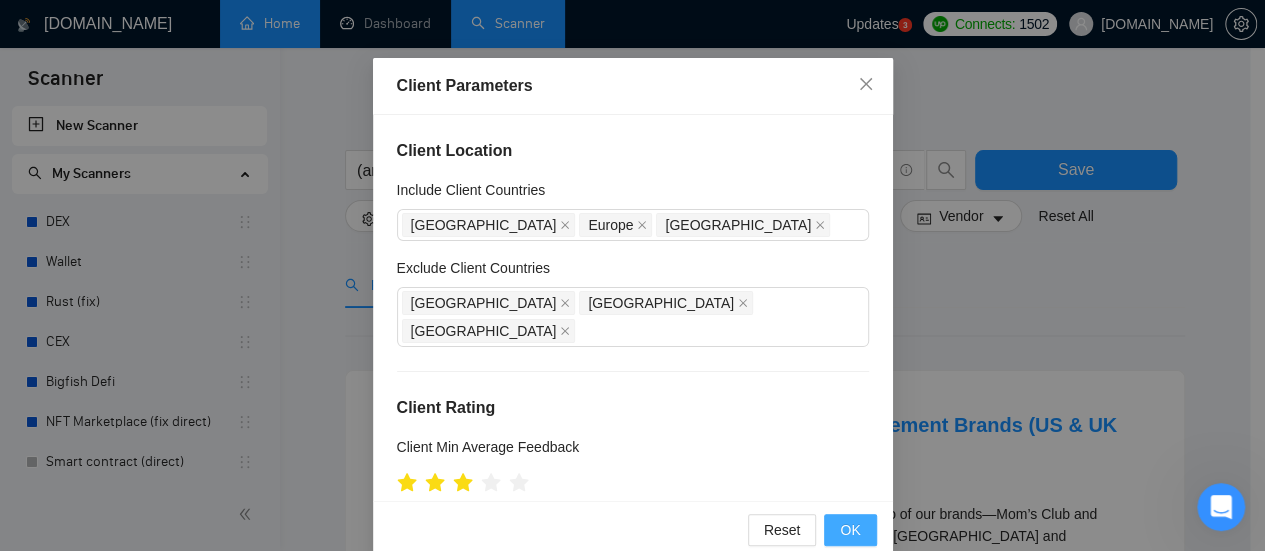 click on "OK" at bounding box center (850, 530) 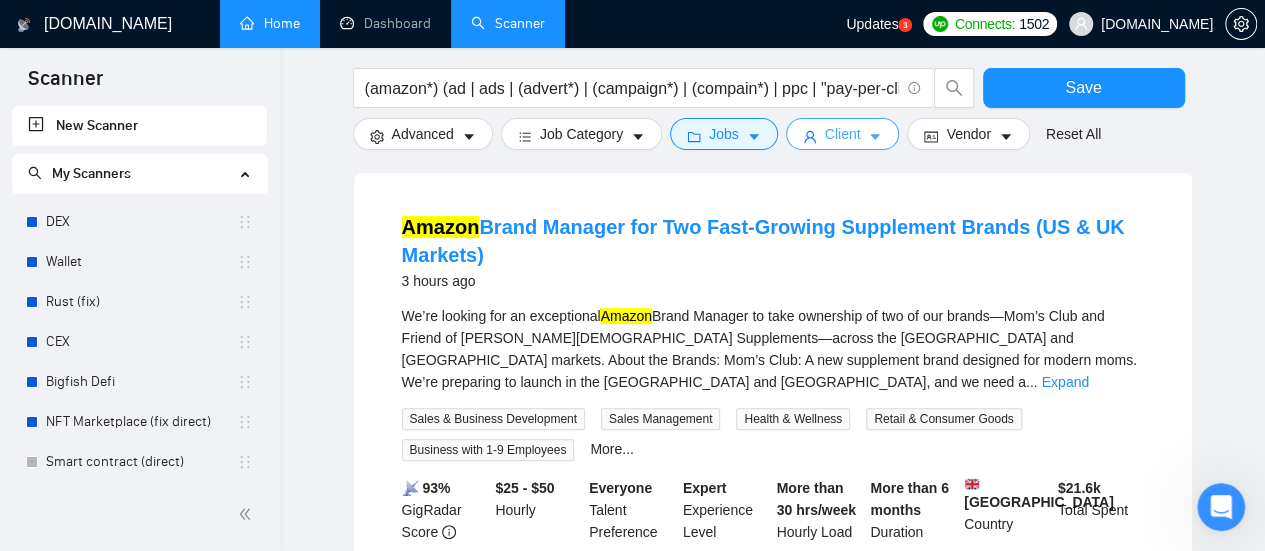 scroll, scrollTop: 73, scrollLeft: 0, axis: vertical 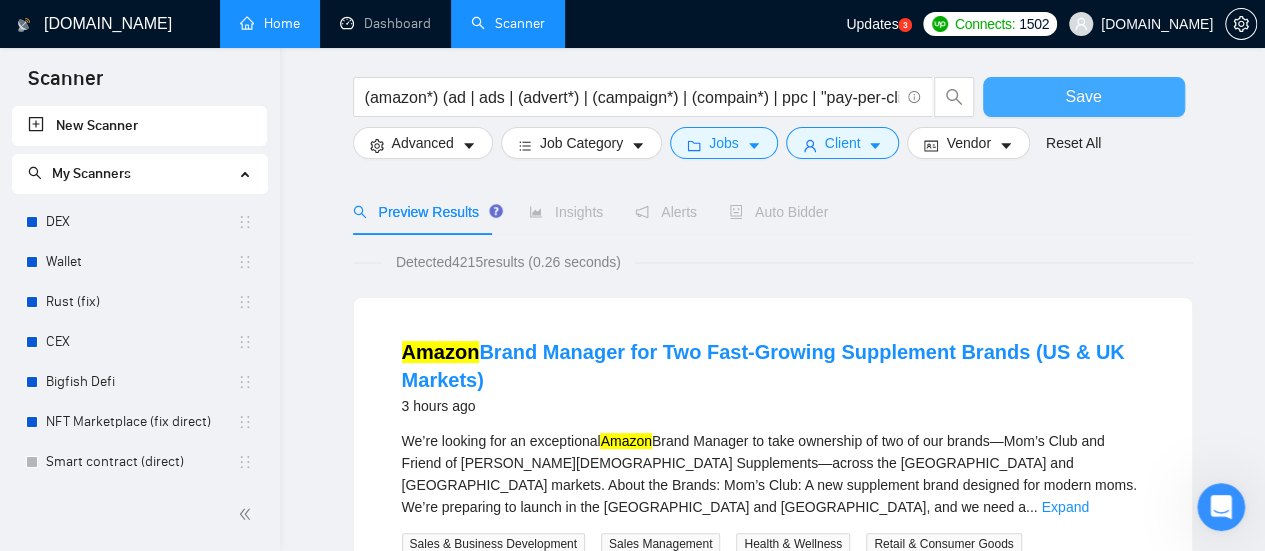 drag, startPoint x: 1058, startPoint y: 101, endPoint x: 1039, endPoint y: 131, distance: 35.510563 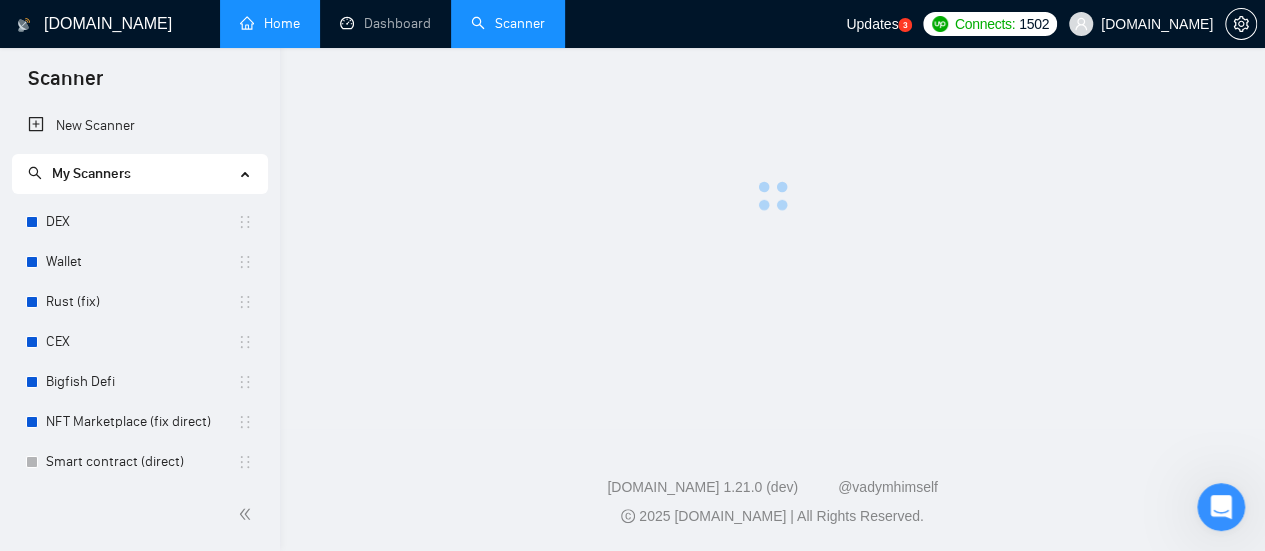 scroll, scrollTop: 0, scrollLeft: 0, axis: both 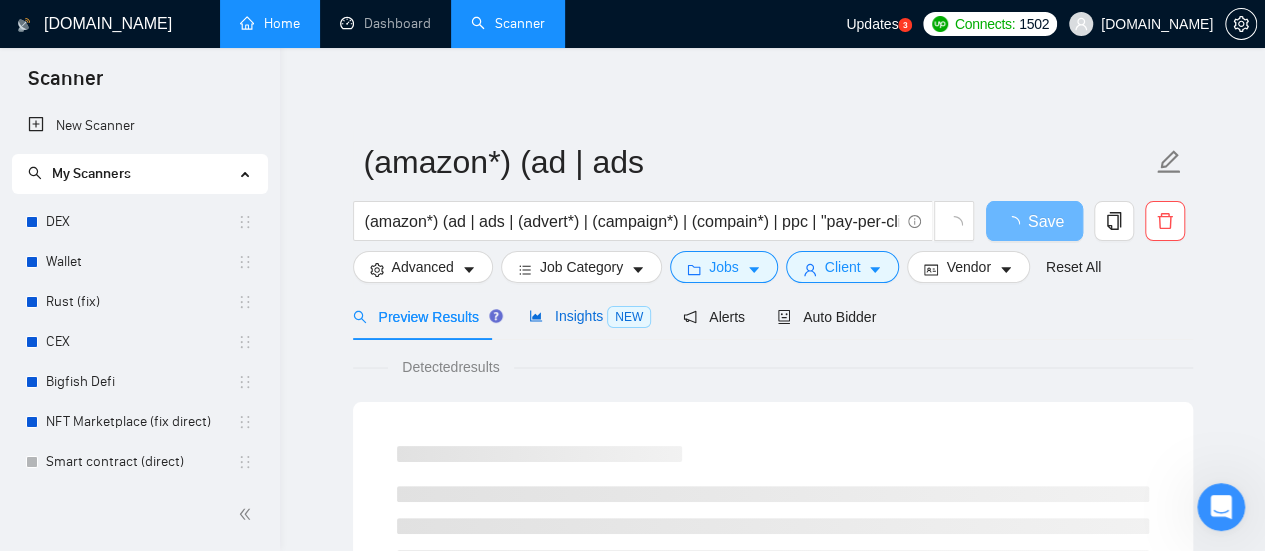 click on "Insights NEW" at bounding box center [590, 316] 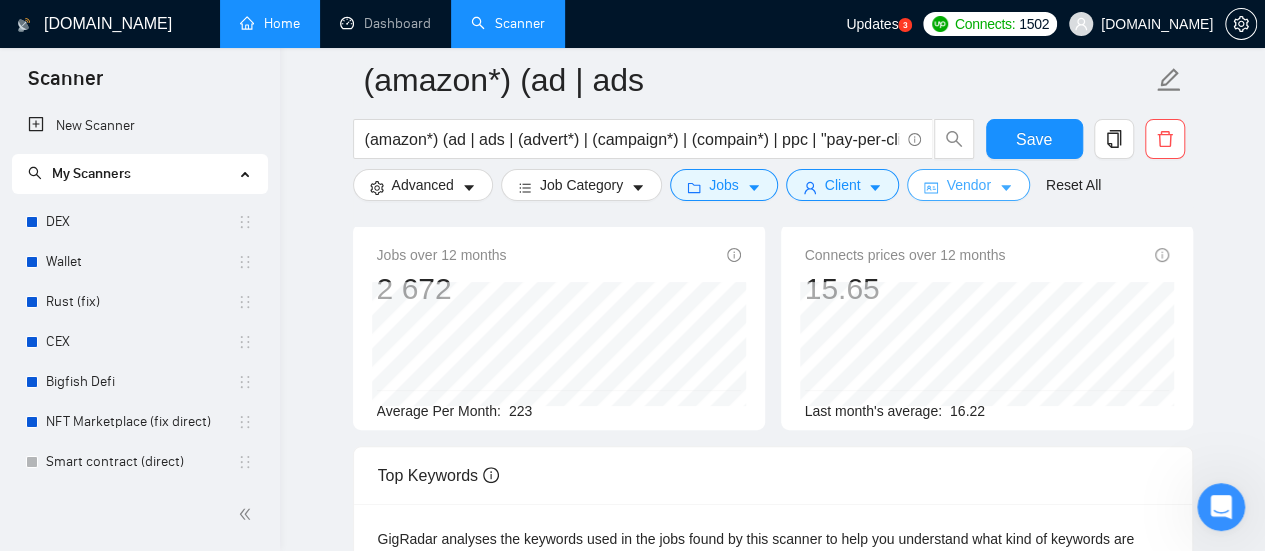 scroll, scrollTop: 64, scrollLeft: 0, axis: vertical 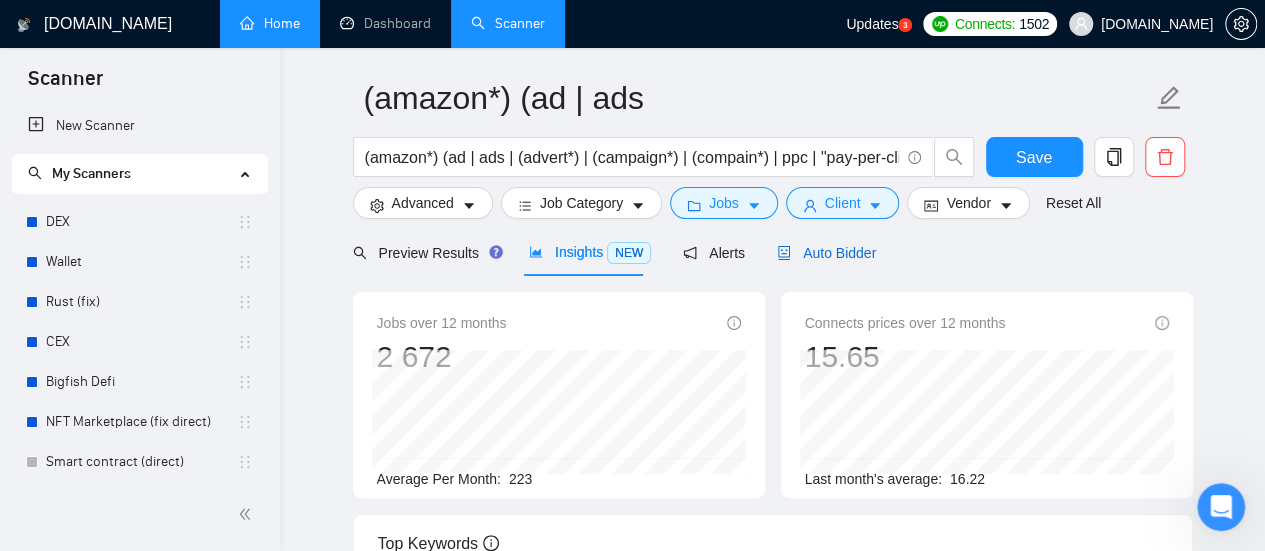 click on "Auto Bidder" at bounding box center [826, 253] 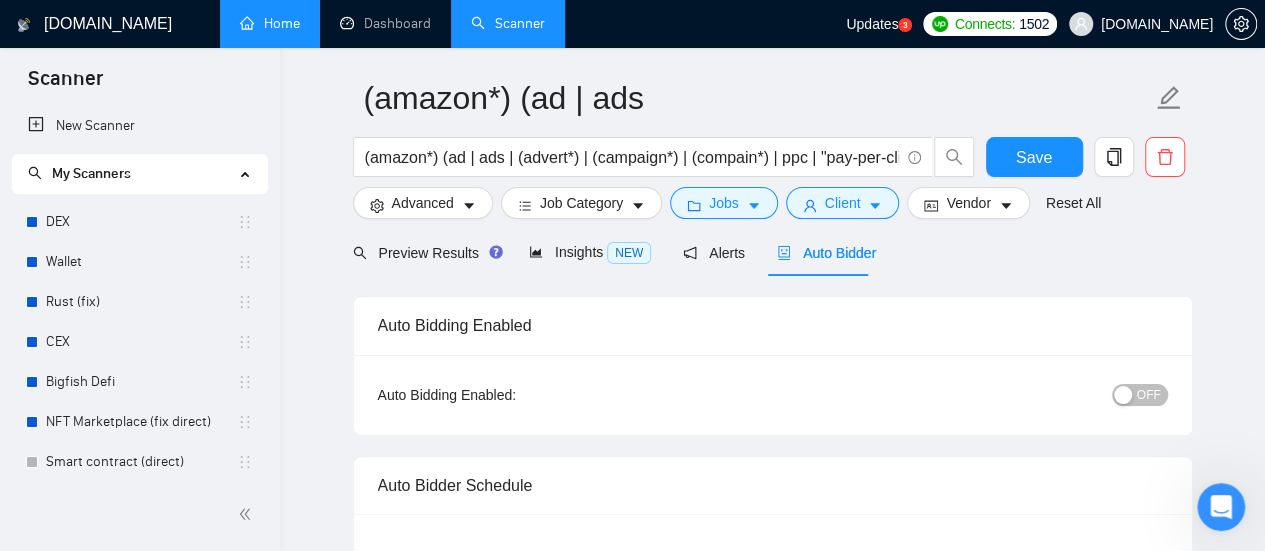 type 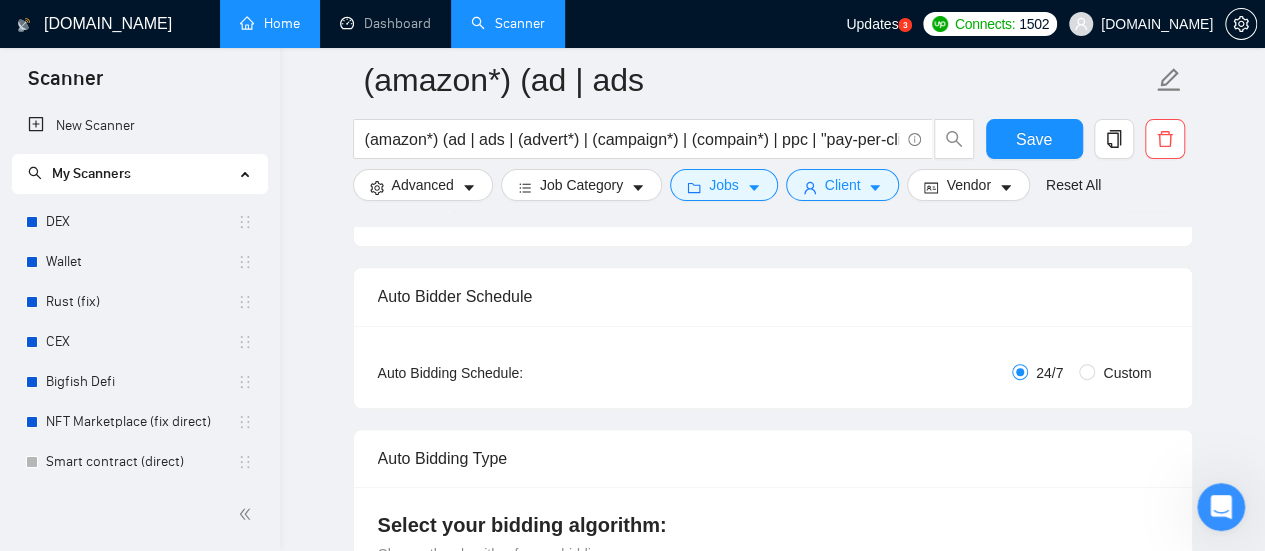 scroll, scrollTop: 300, scrollLeft: 0, axis: vertical 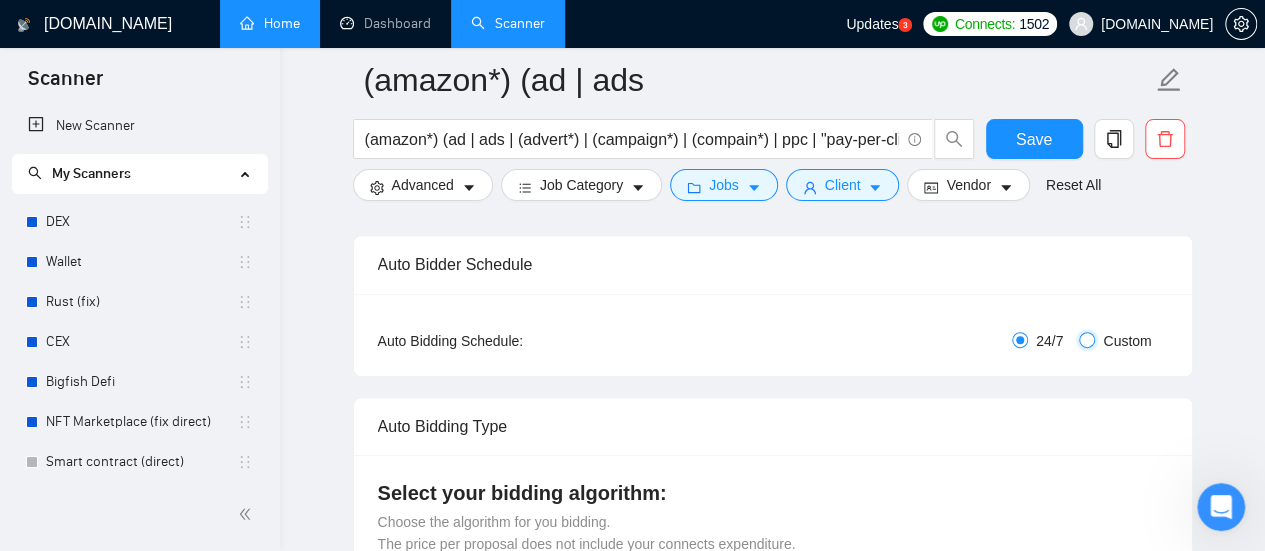 click on "Custom" at bounding box center (1087, 340) 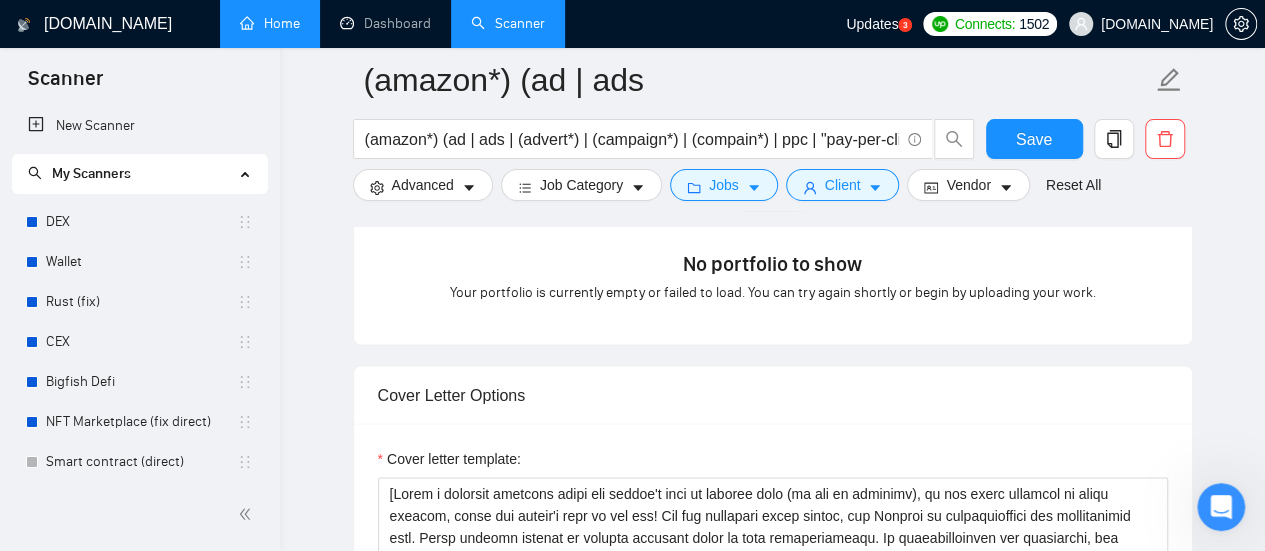 scroll, scrollTop: 2000, scrollLeft: 0, axis: vertical 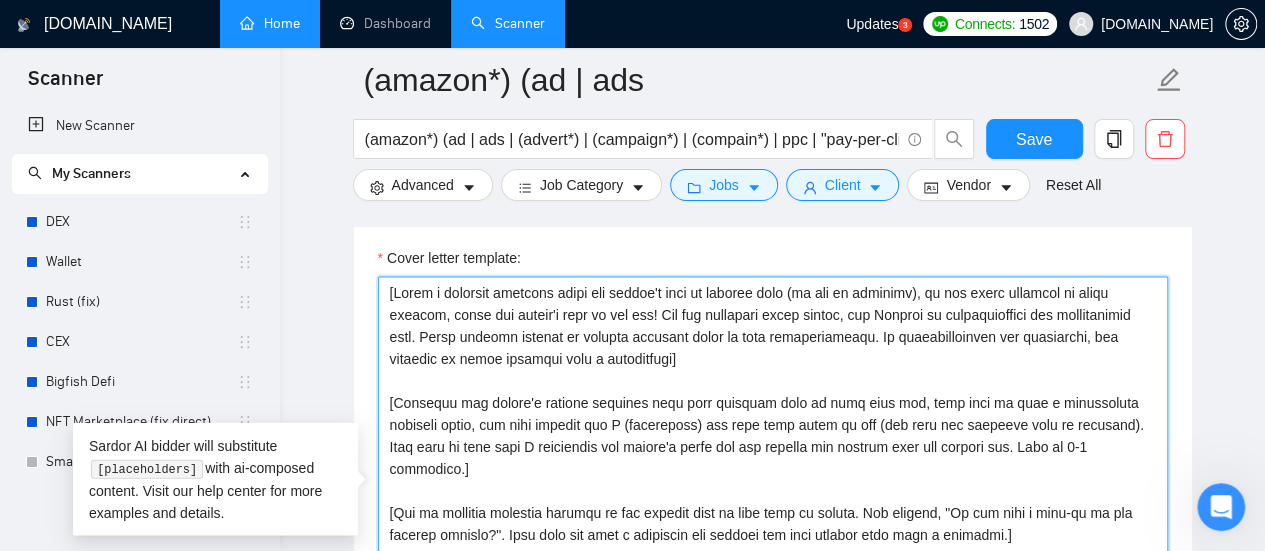 click on "Cover letter template:" at bounding box center [773, 502] 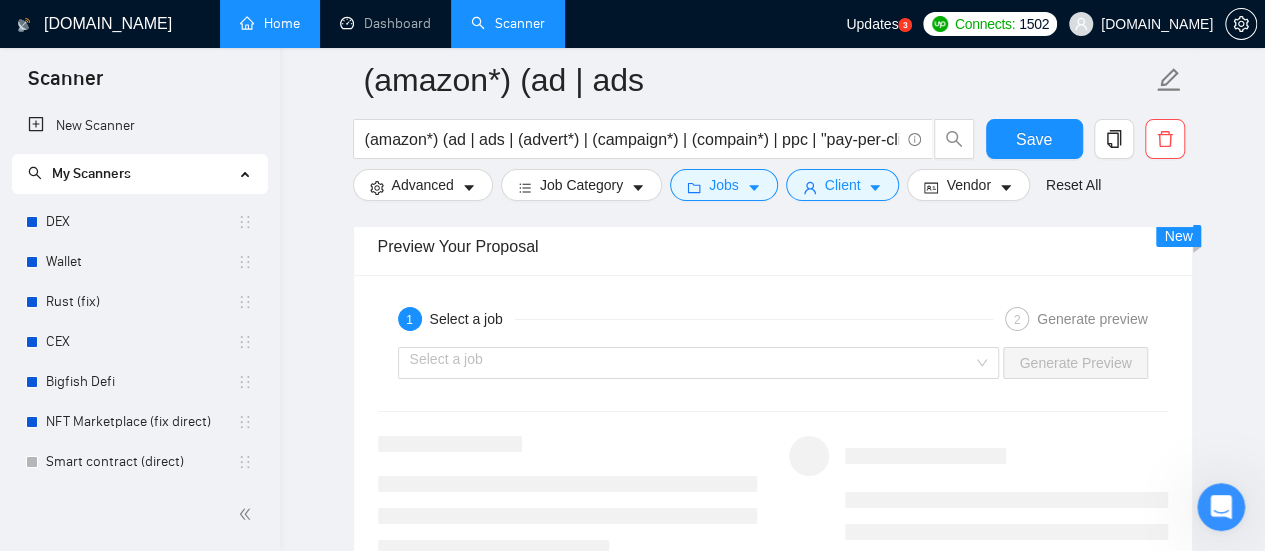 scroll, scrollTop: 3600, scrollLeft: 0, axis: vertical 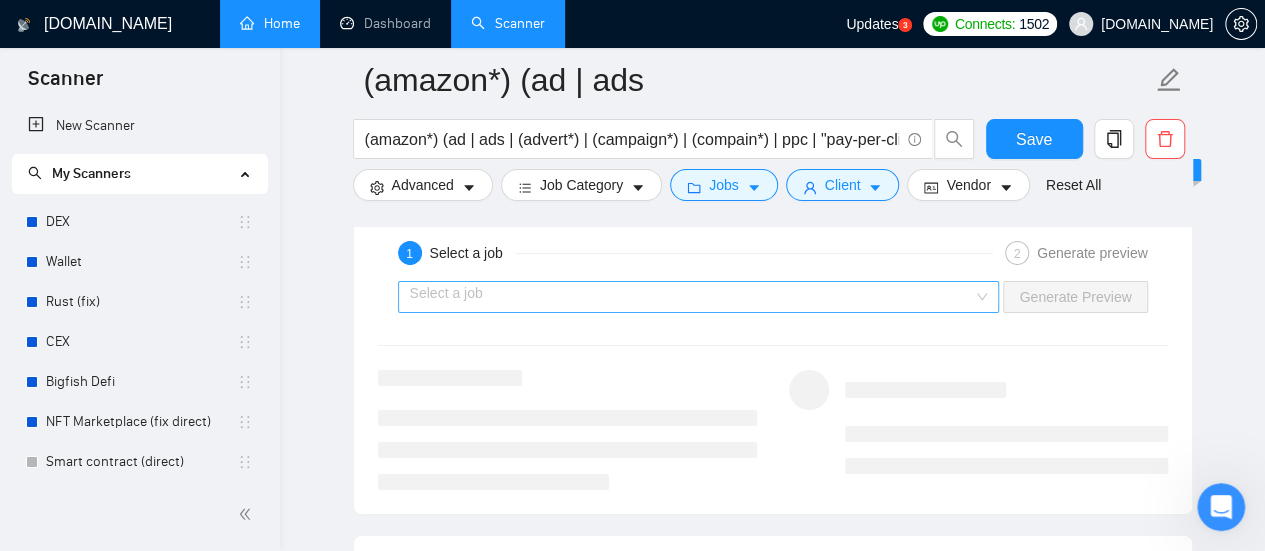 click at bounding box center (692, 297) 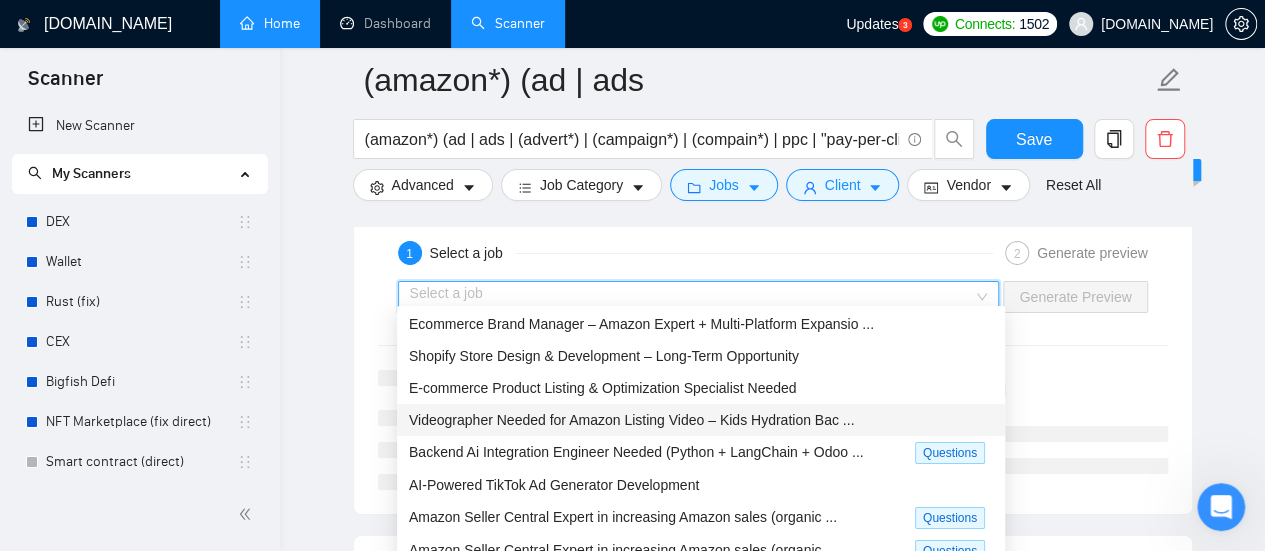scroll, scrollTop: 0, scrollLeft: 0, axis: both 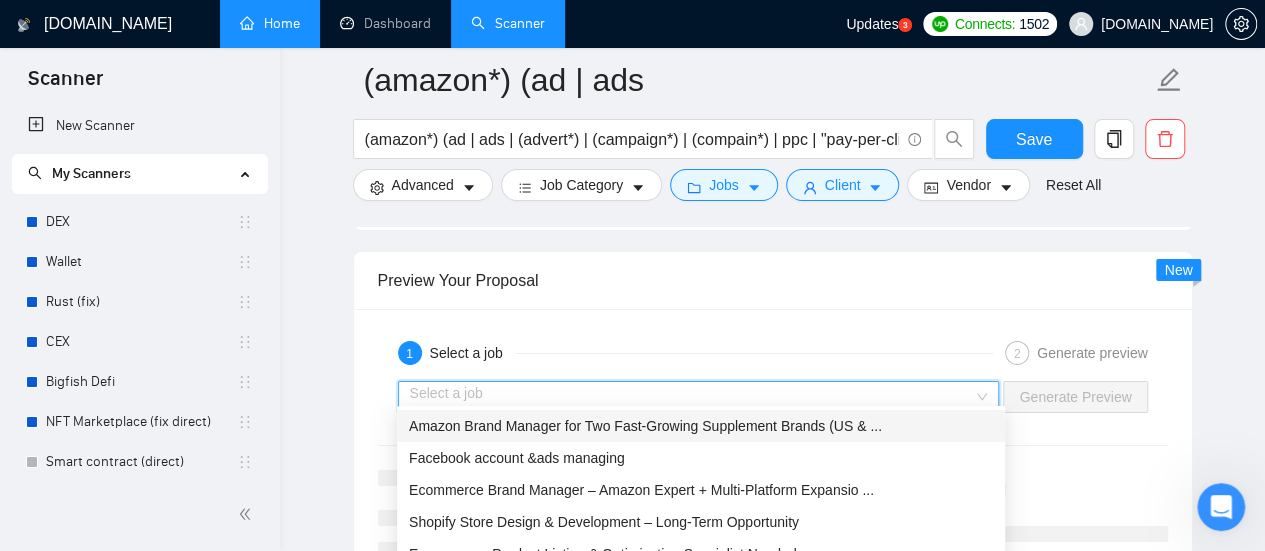 click on "1 Select a job 2 Generate preview Select a job Generate Preview" at bounding box center (773, 461) 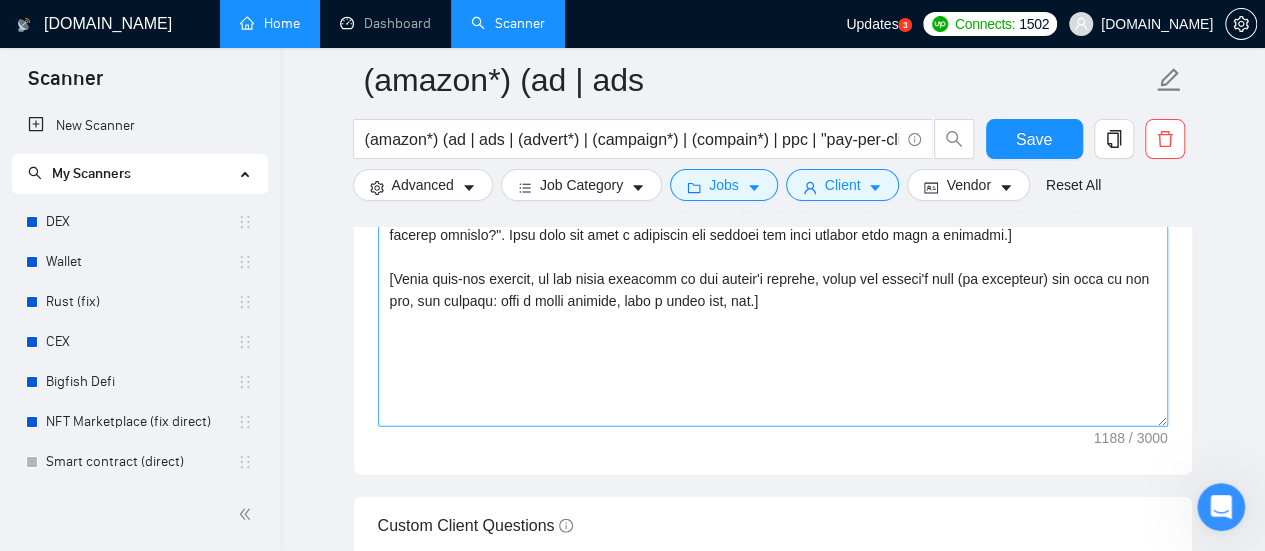 scroll, scrollTop: 2100, scrollLeft: 0, axis: vertical 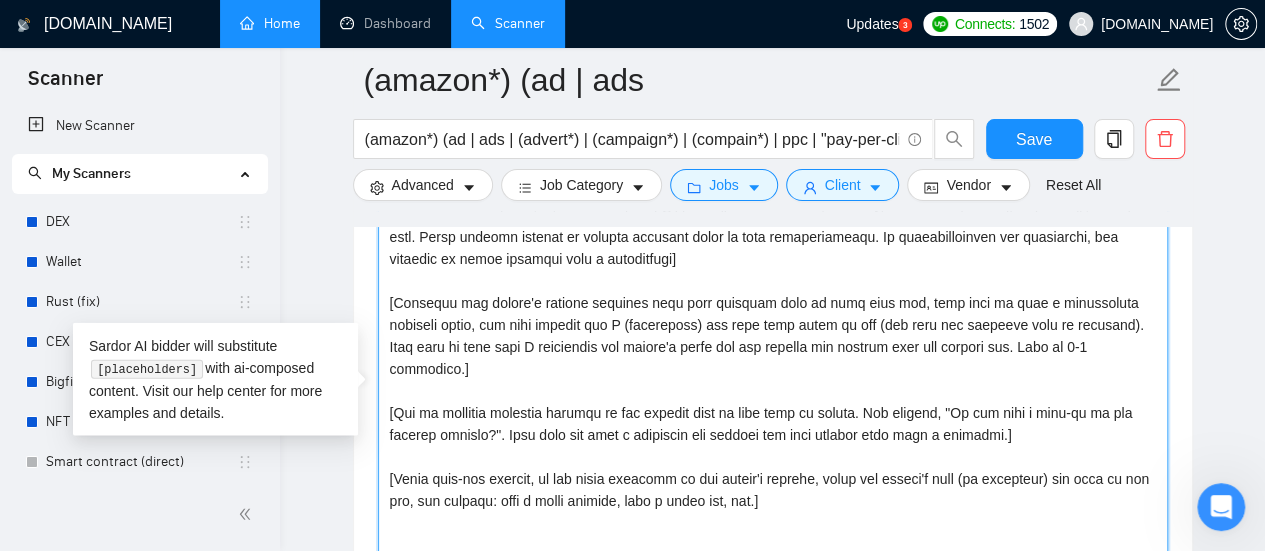 drag, startPoint x: 707, startPoint y: 459, endPoint x: 437, endPoint y: 437, distance: 270.8948 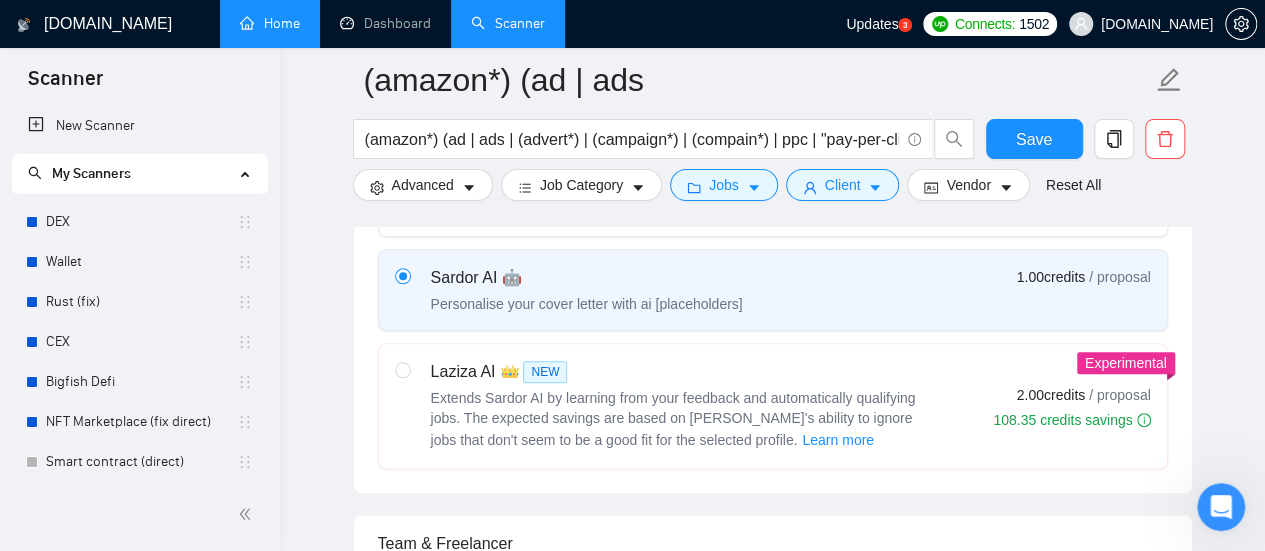 scroll, scrollTop: 1000, scrollLeft: 0, axis: vertical 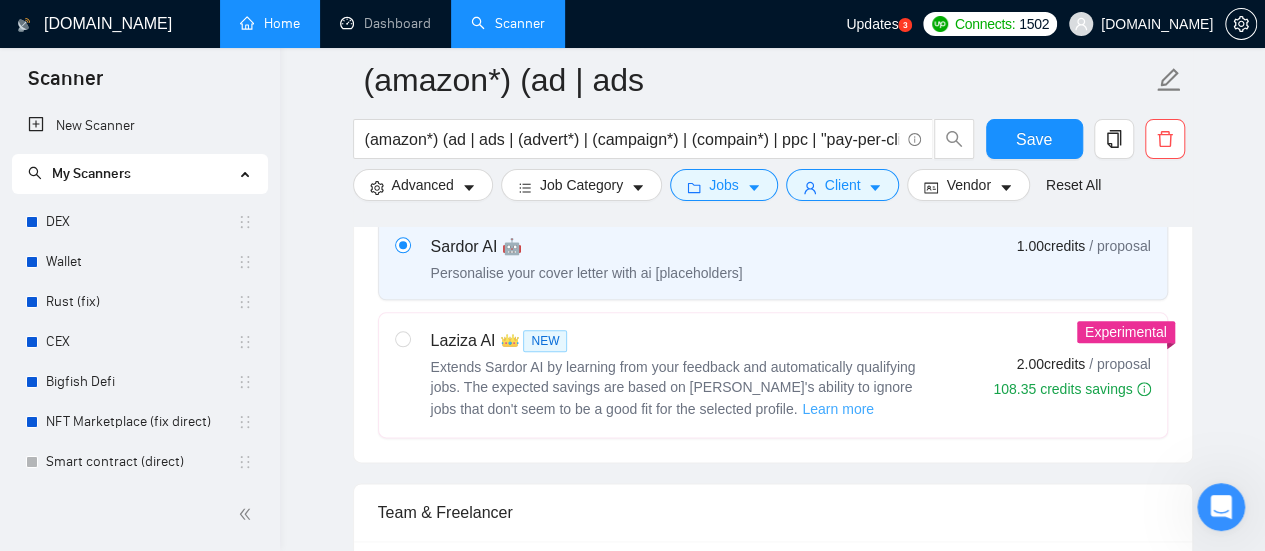 type on "[Write a personal greeting using the client's name or company name (if any is provided), in the local language of their country, using the client's time of the day! For the remaining cover letter, use English in conversational yet professional tone. Avoid generic phrases or cliches commonly found in such communications. Be straightforward and respectful, and remember to avoid sounding like a salesperson]
[Identify the client's biggest business pain that provoked them to post this job, hook into it with a provocative question first, and then explain how I (freelancer) can help them solve it too (not only the specific task in question). Make sure to show that I understand the client's needs and can deliver the results they are looking for. Make it 3-4 sentences.]
[Ask an engaging question related to the project that is very easy to answer. For example, "Do you have a mock-up of the designs already?". Show that you know a practical way forward for this project with such a question.]" 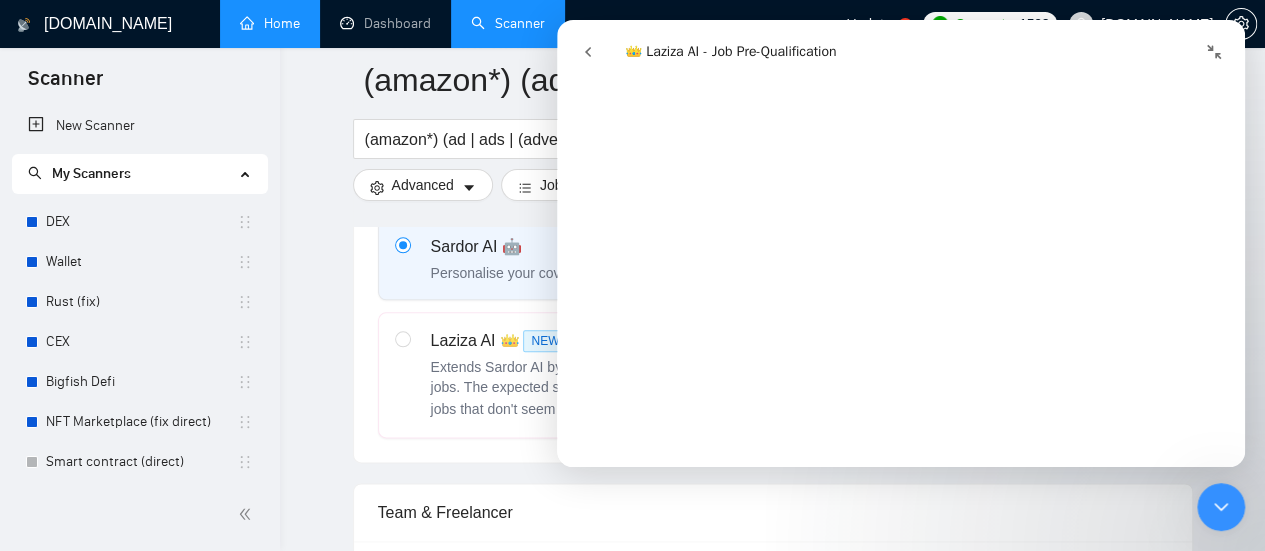 scroll, scrollTop: 800, scrollLeft: 0, axis: vertical 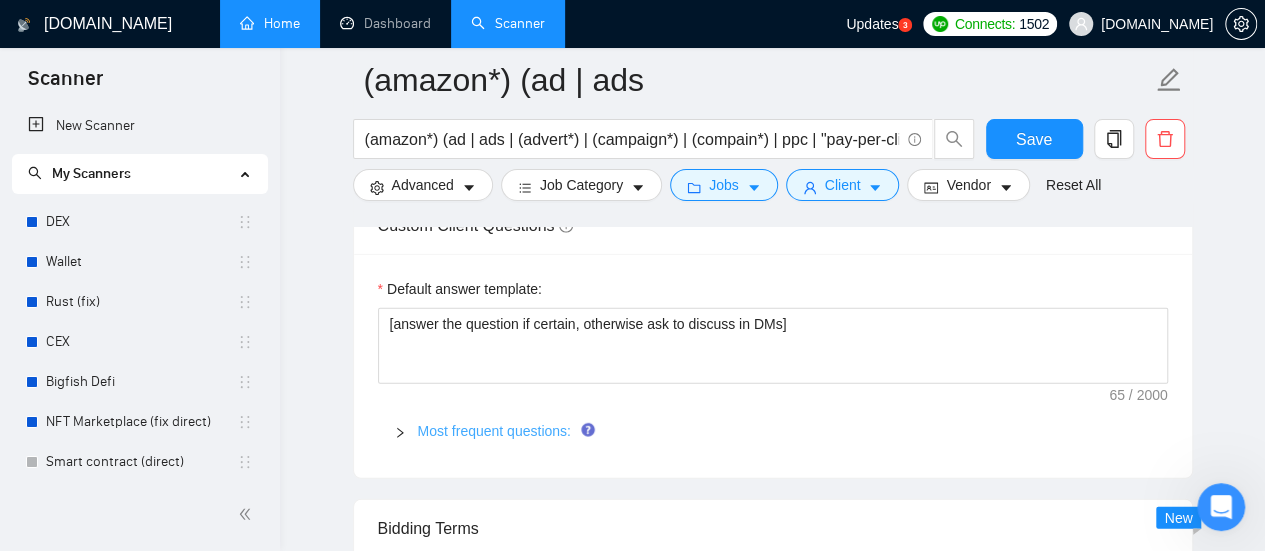 click on "Most frequent questions:" at bounding box center [494, 431] 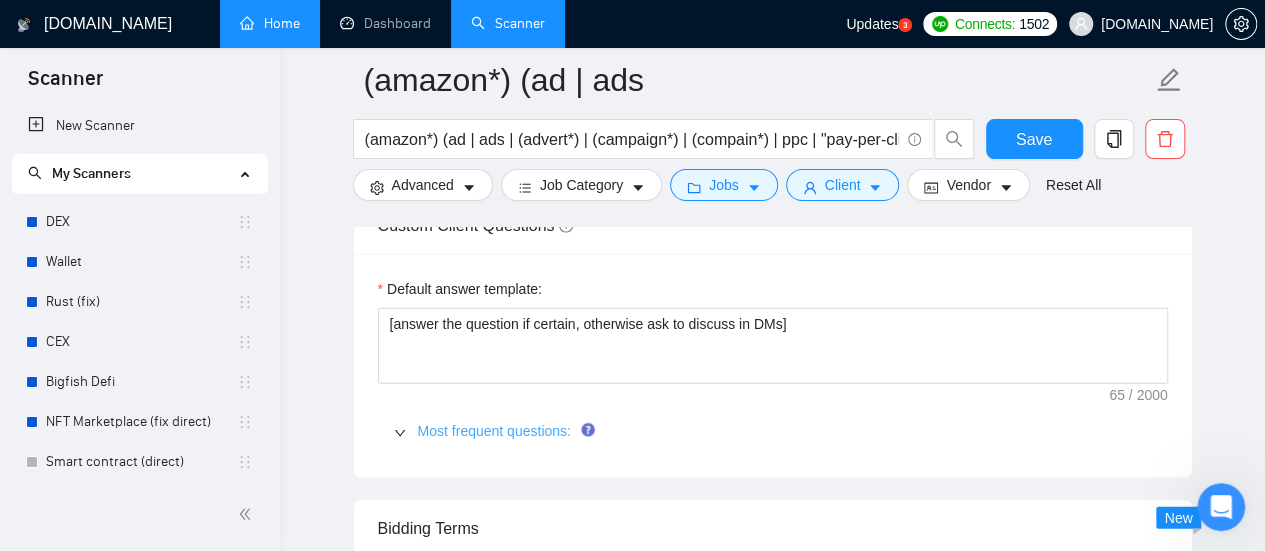 type 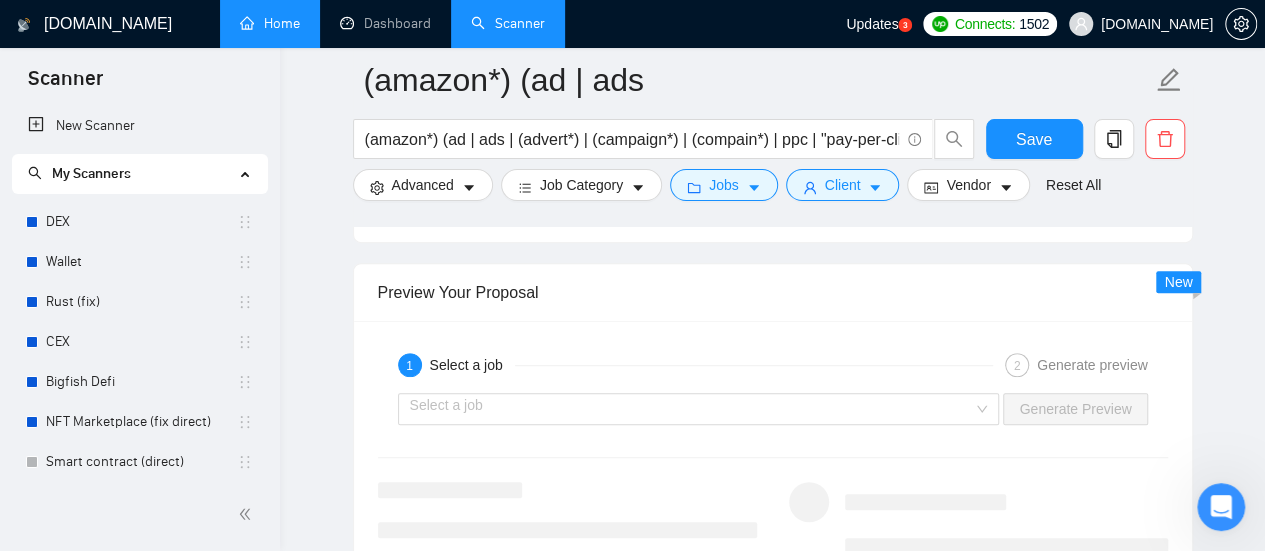 scroll, scrollTop: 4000, scrollLeft: 0, axis: vertical 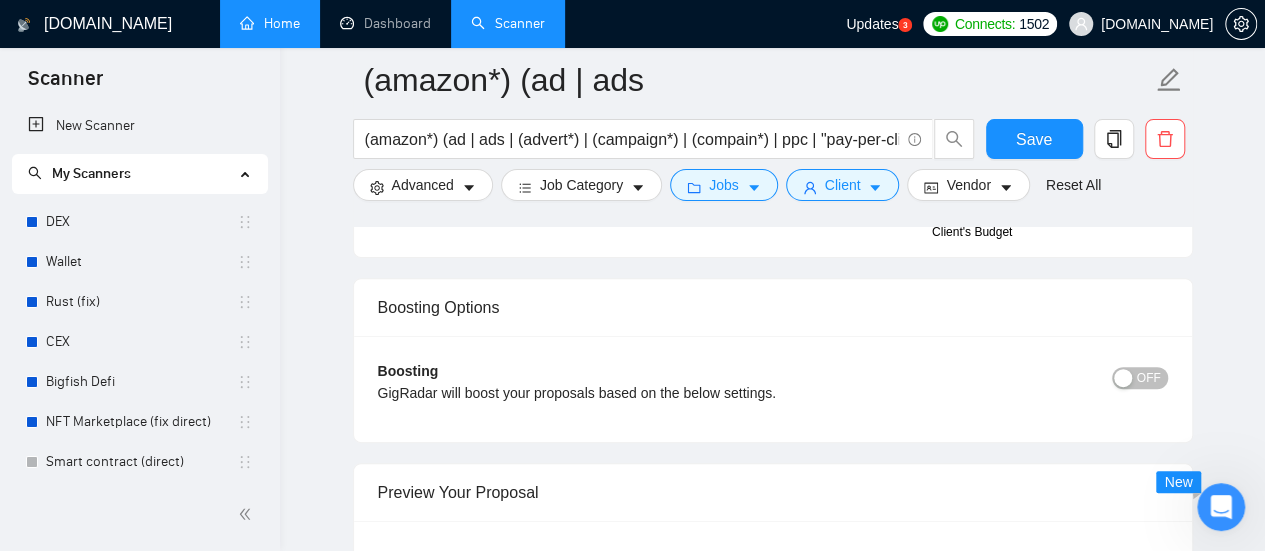 click on "OFF" at bounding box center [1149, 378] 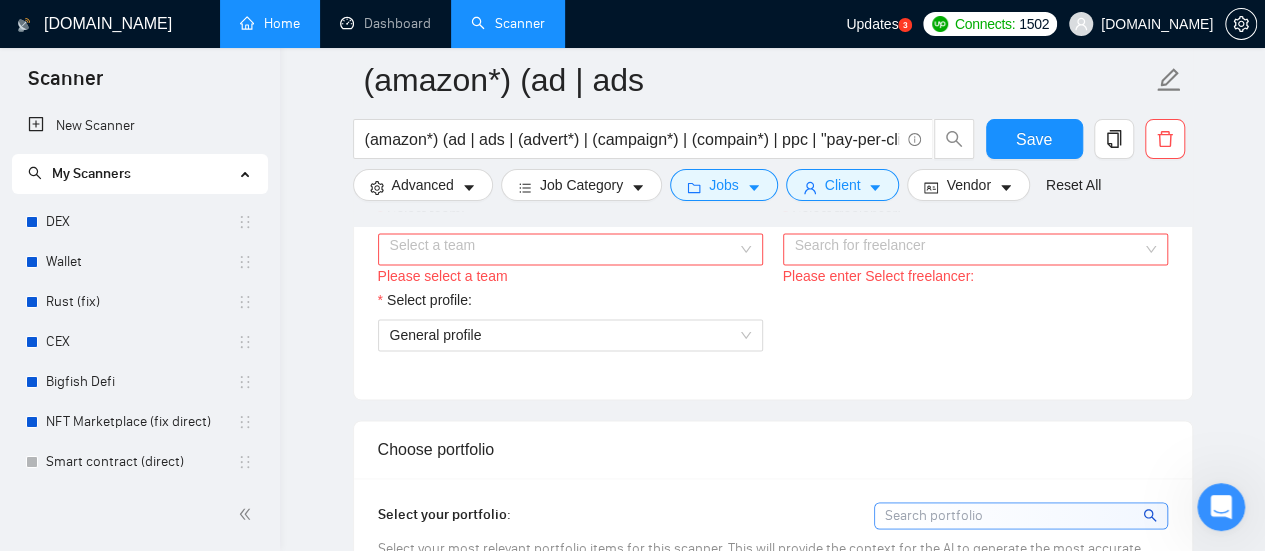 scroll, scrollTop: 1300, scrollLeft: 0, axis: vertical 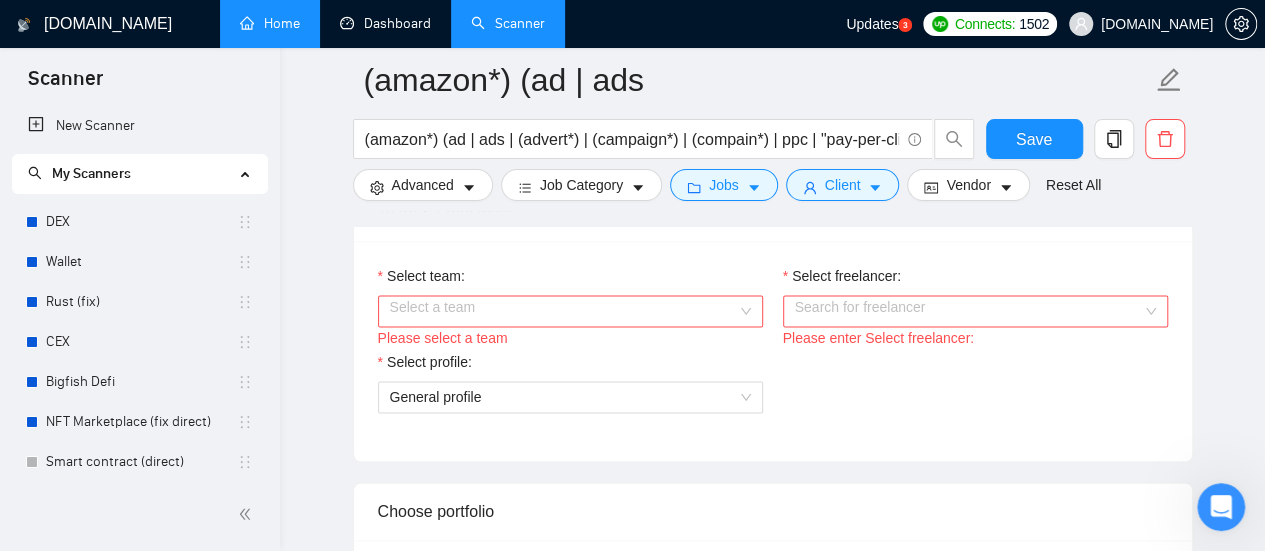 drag, startPoint x: 421, startPoint y: 8, endPoint x: 524, endPoint y: 118, distance: 150.69505 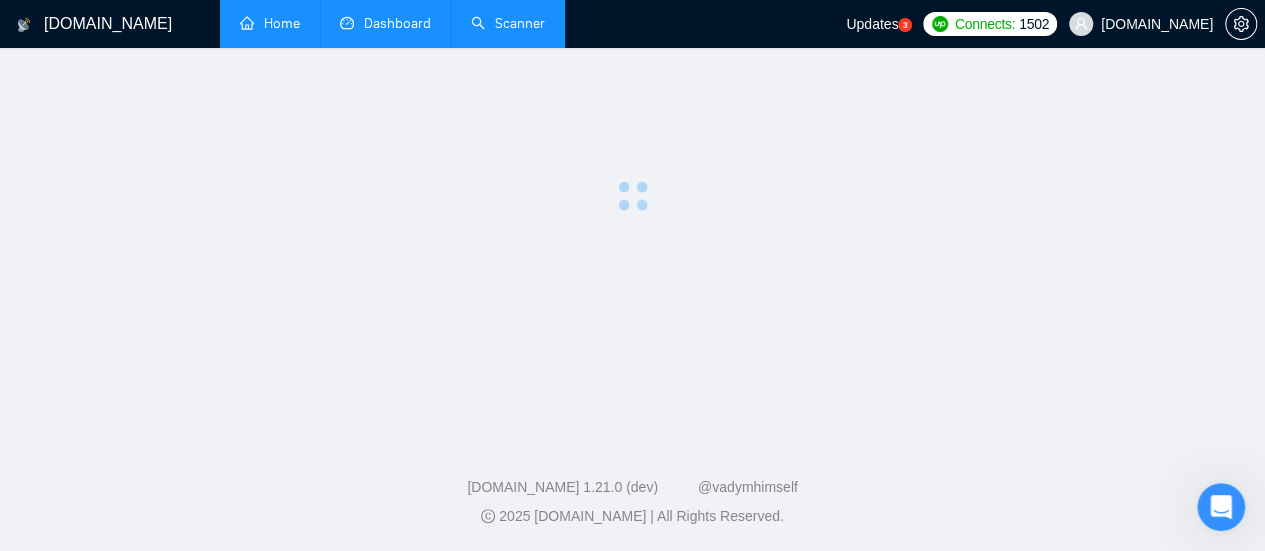 scroll, scrollTop: 0, scrollLeft: 0, axis: both 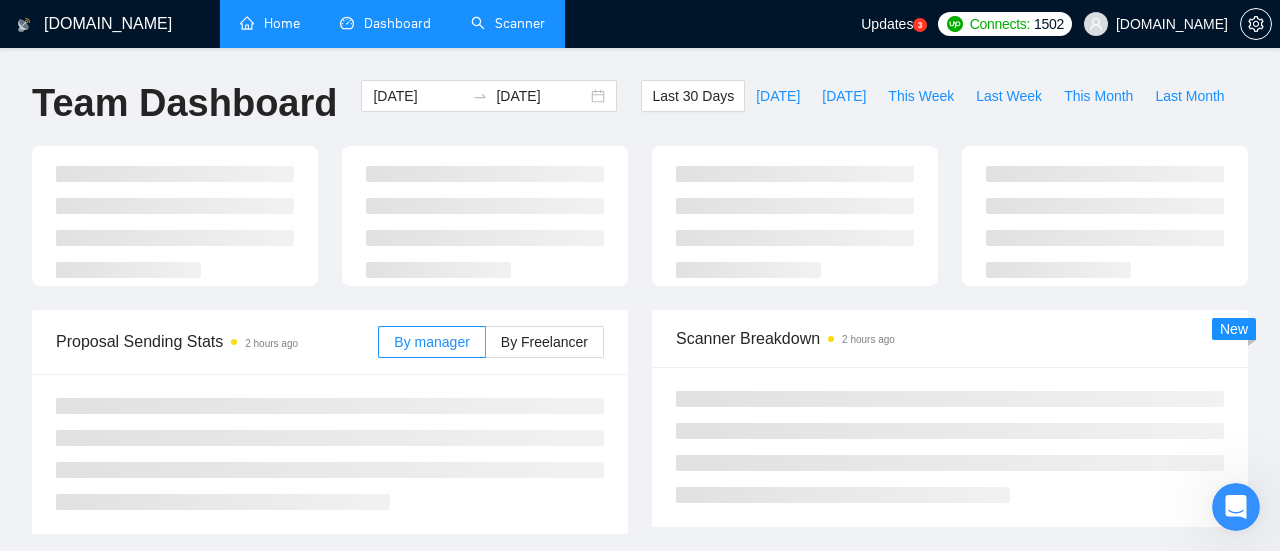 type on "[DATE]" 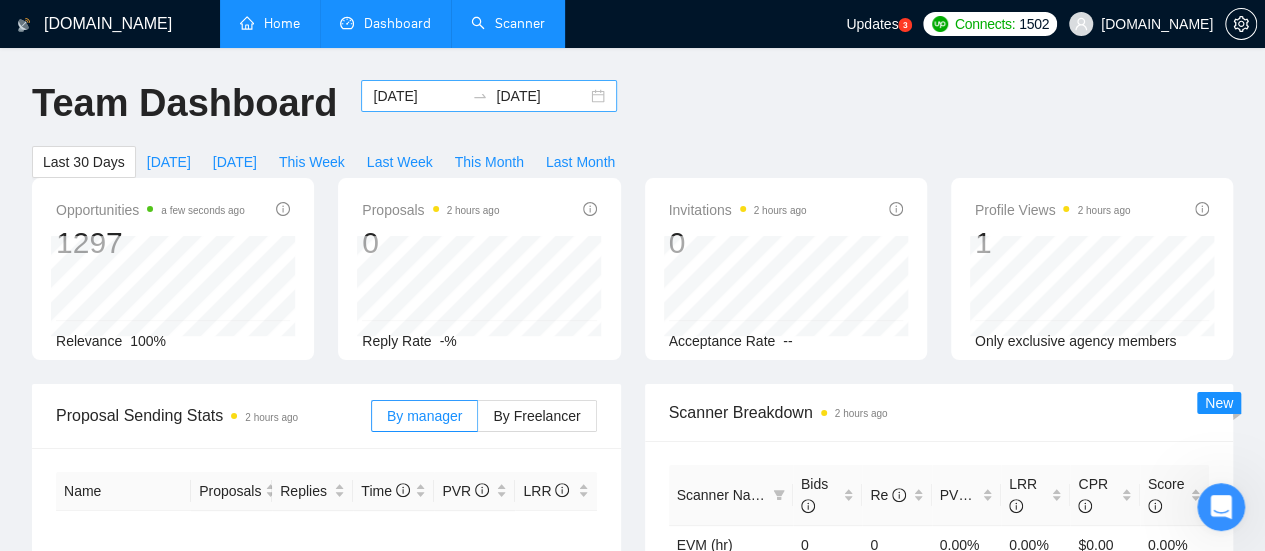 click on "[DATE]" at bounding box center (418, 96) 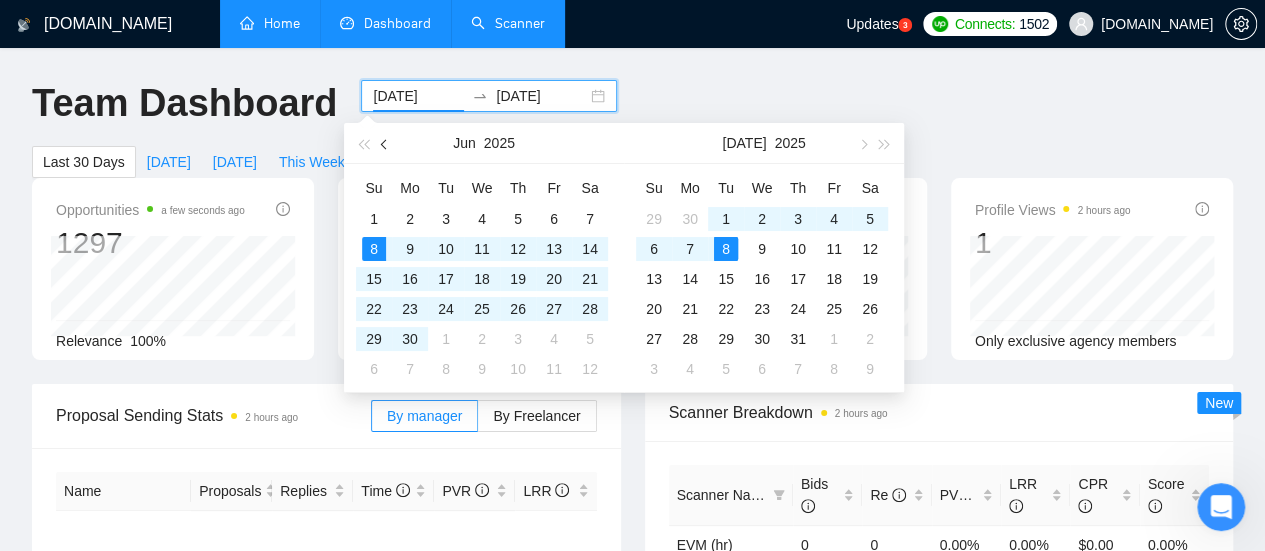 click at bounding box center [386, 144] 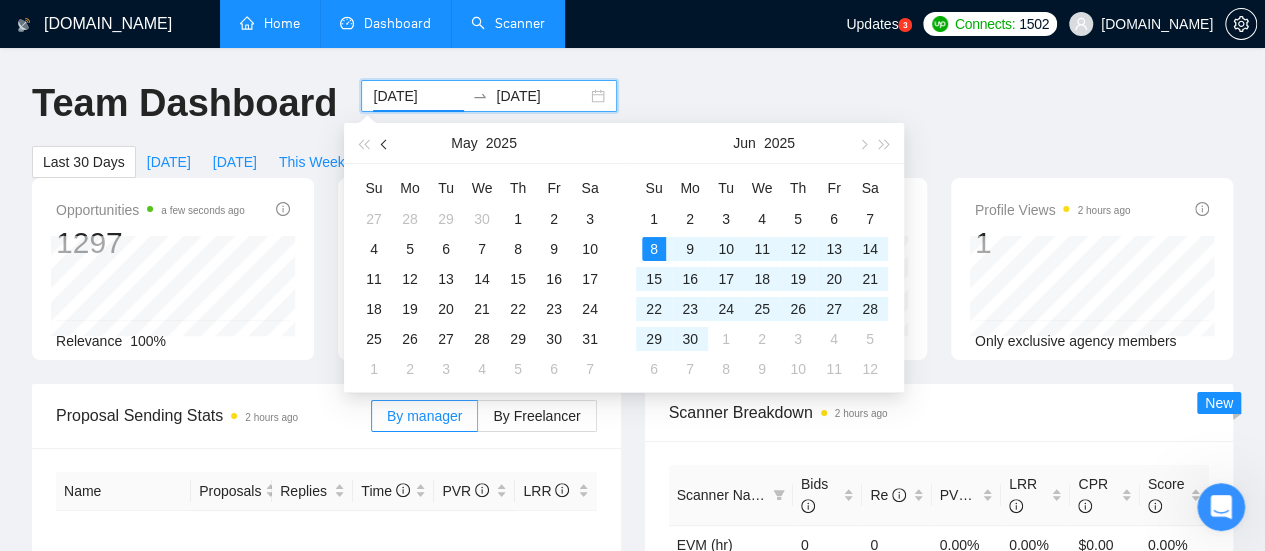 click at bounding box center [386, 144] 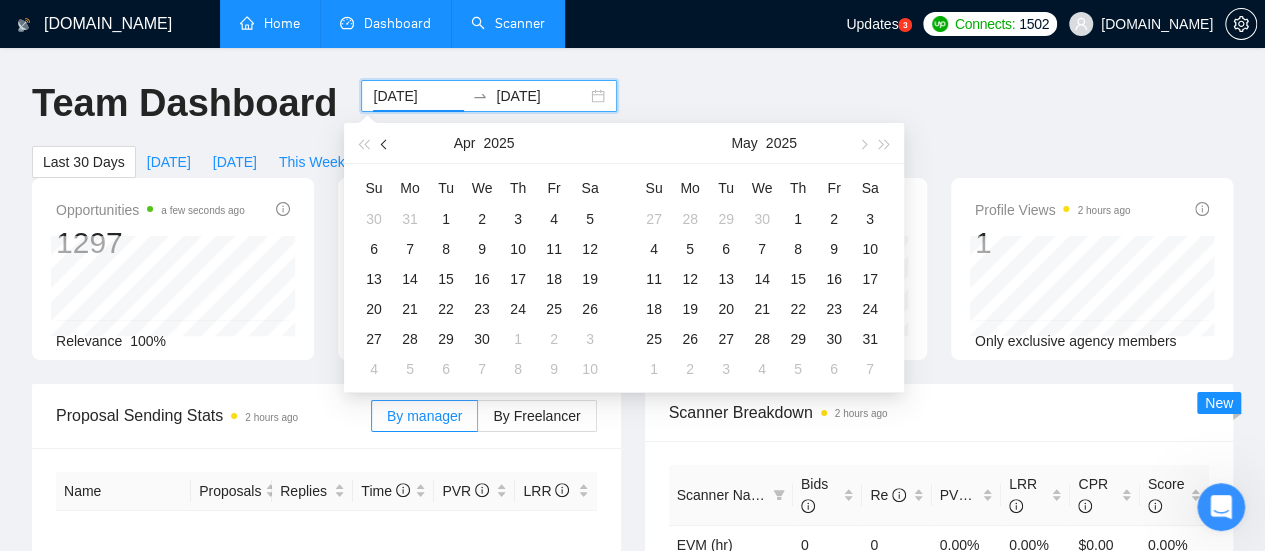 click at bounding box center (386, 144) 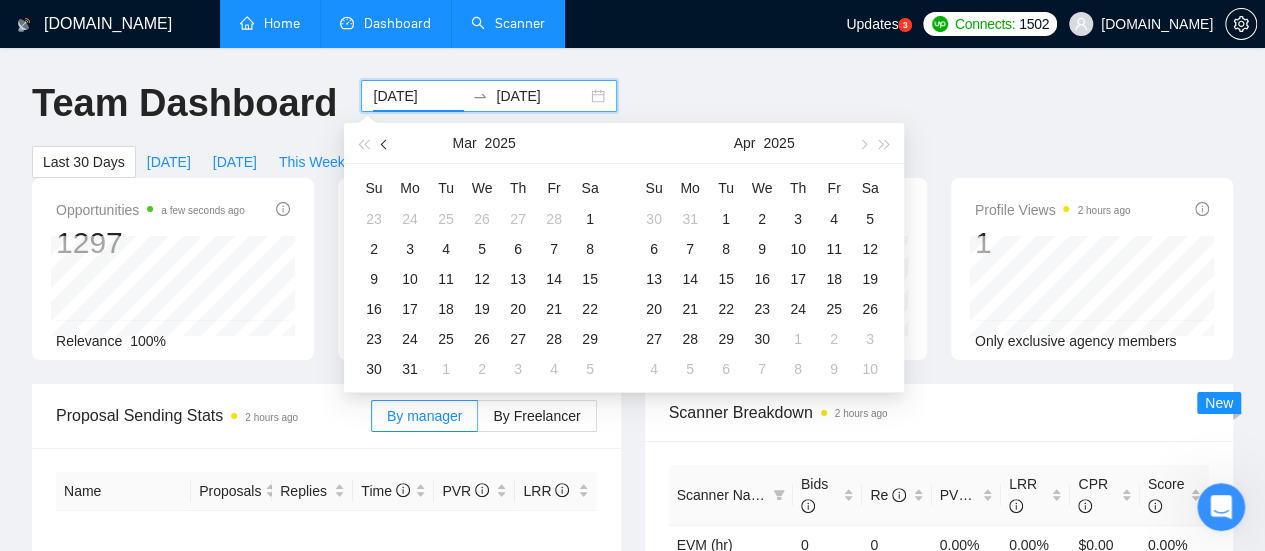 click at bounding box center (386, 144) 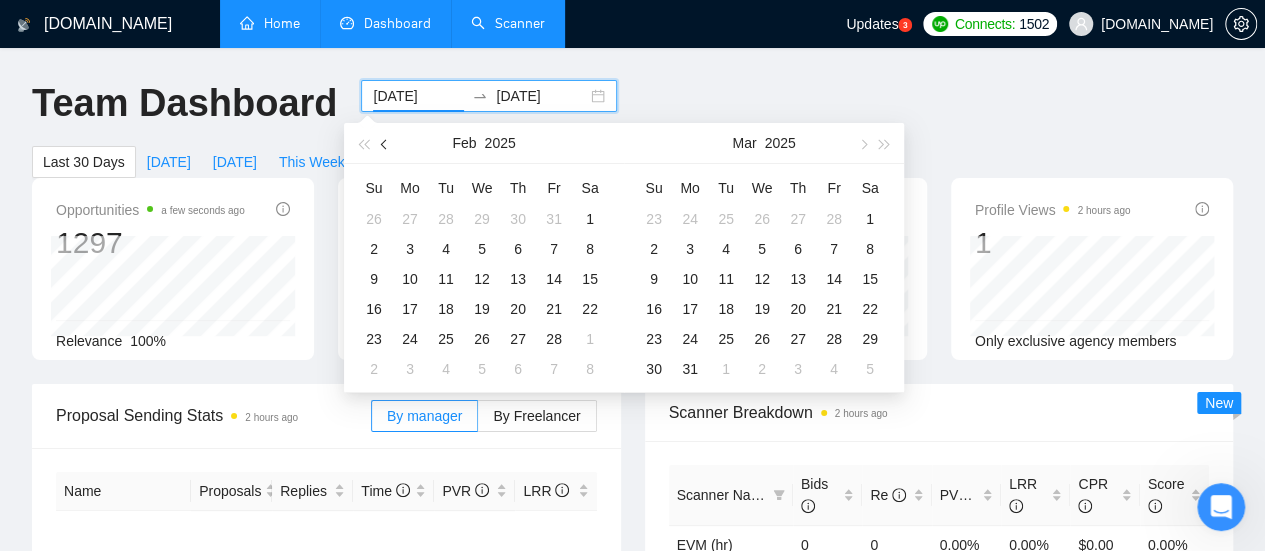 click at bounding box center [386, 144] 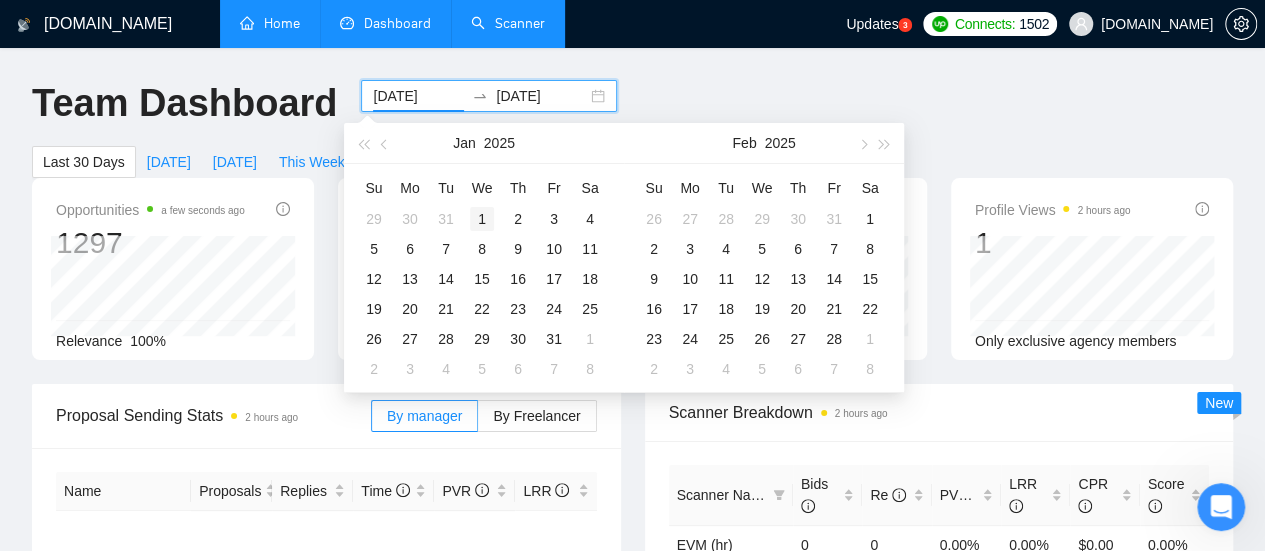 type on "[DATE]" 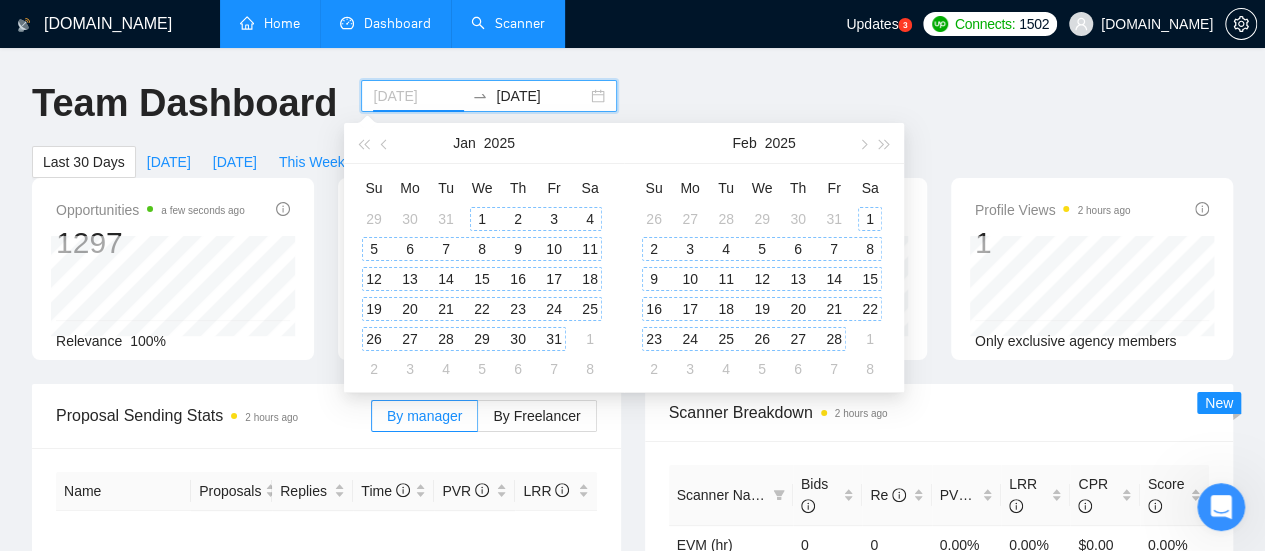 click on "1" at bounding box center (482, 219) 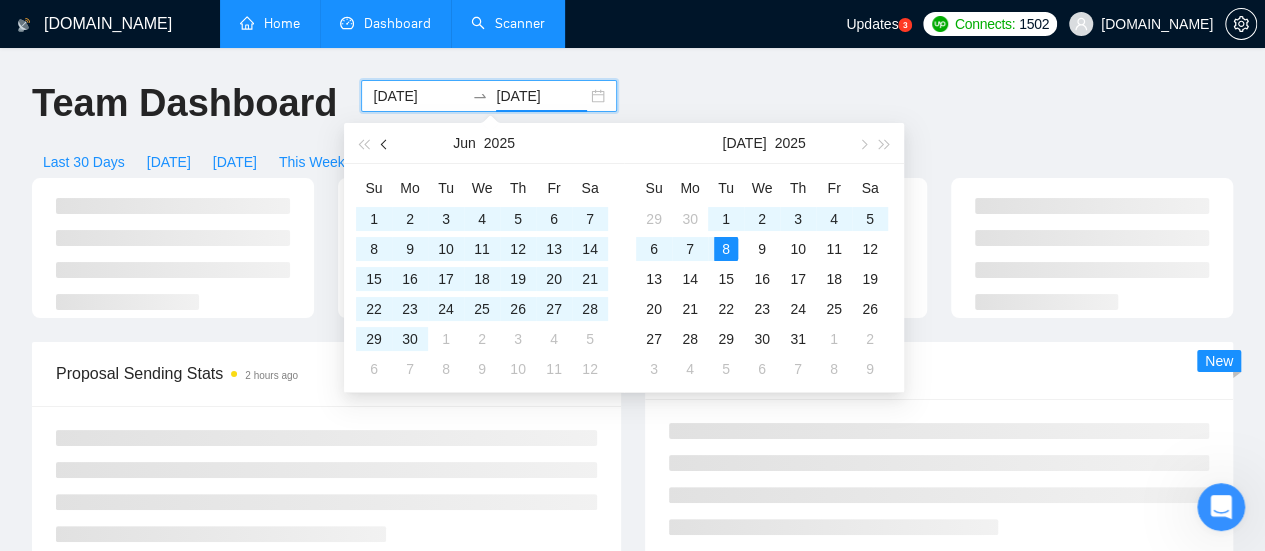 click at bounding box center [386, 144] 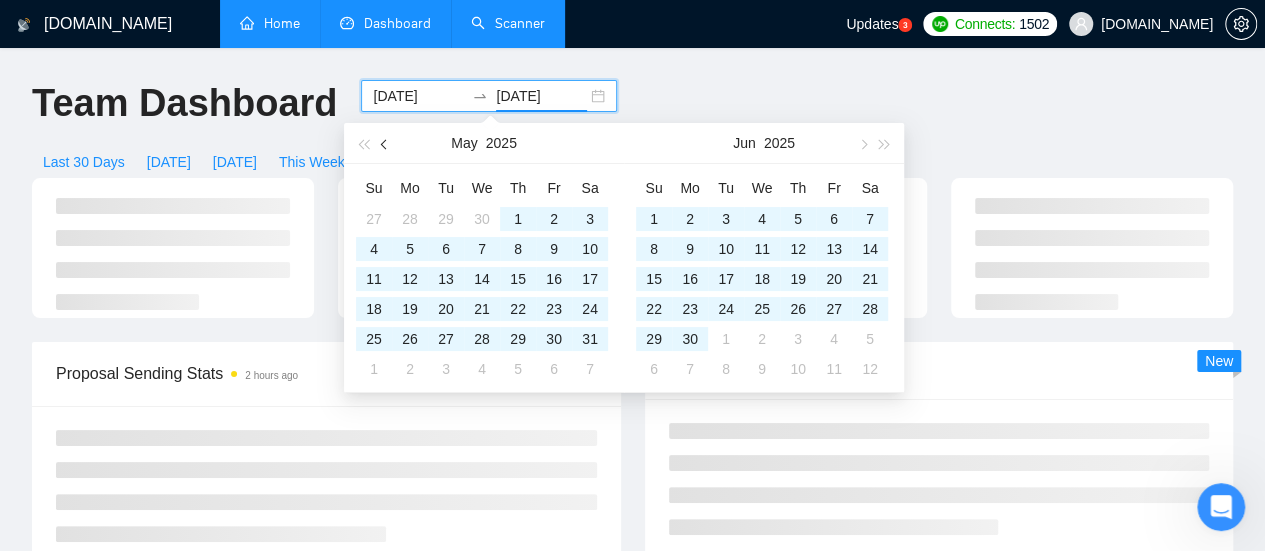 click at bounding box center [386, 144] 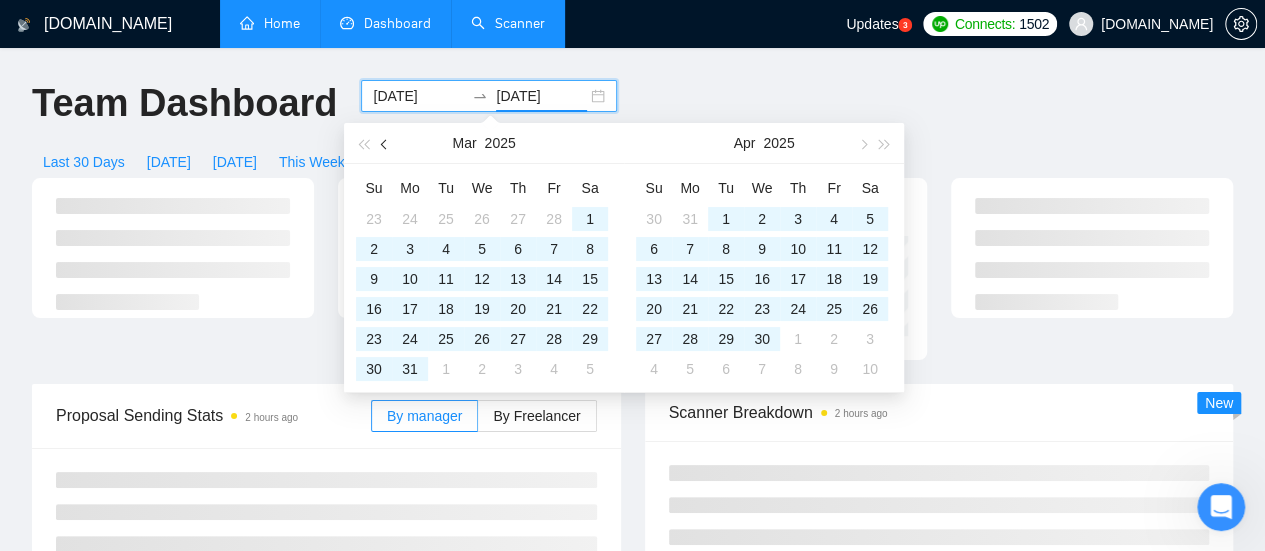 click at bounding box center [386, 144] 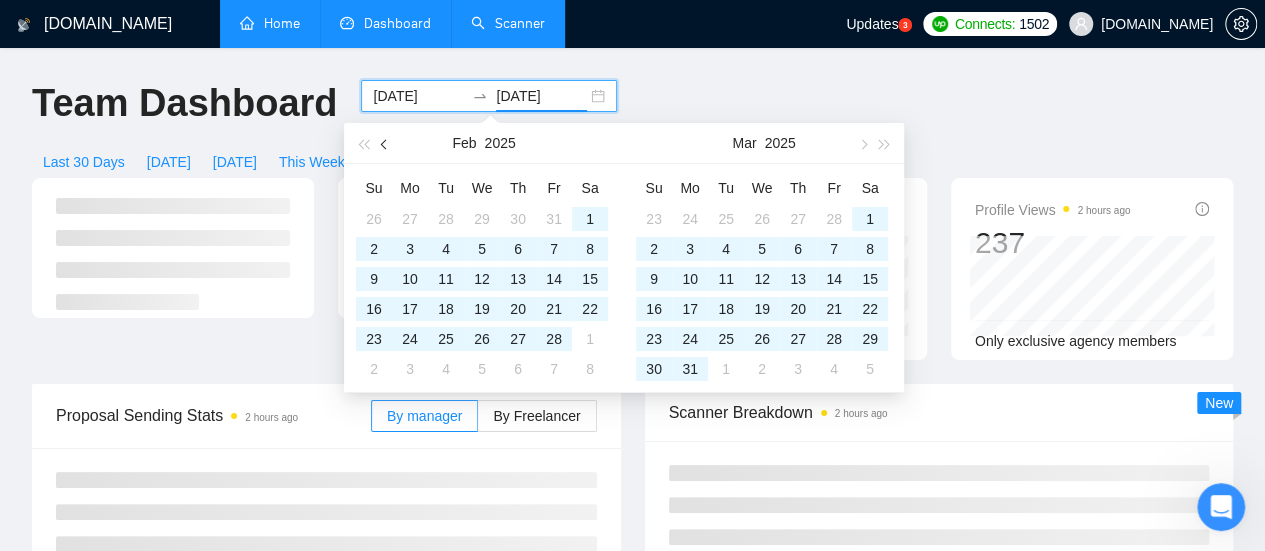 click at bounding box center (386, 144) 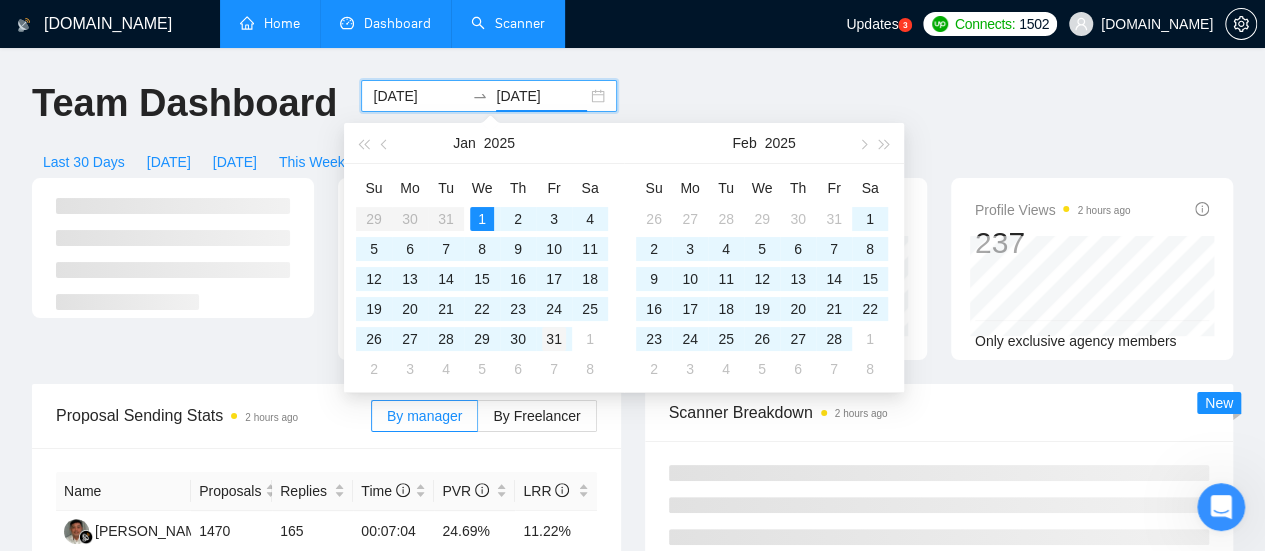 click on "31" at bounding box center [554, 339] 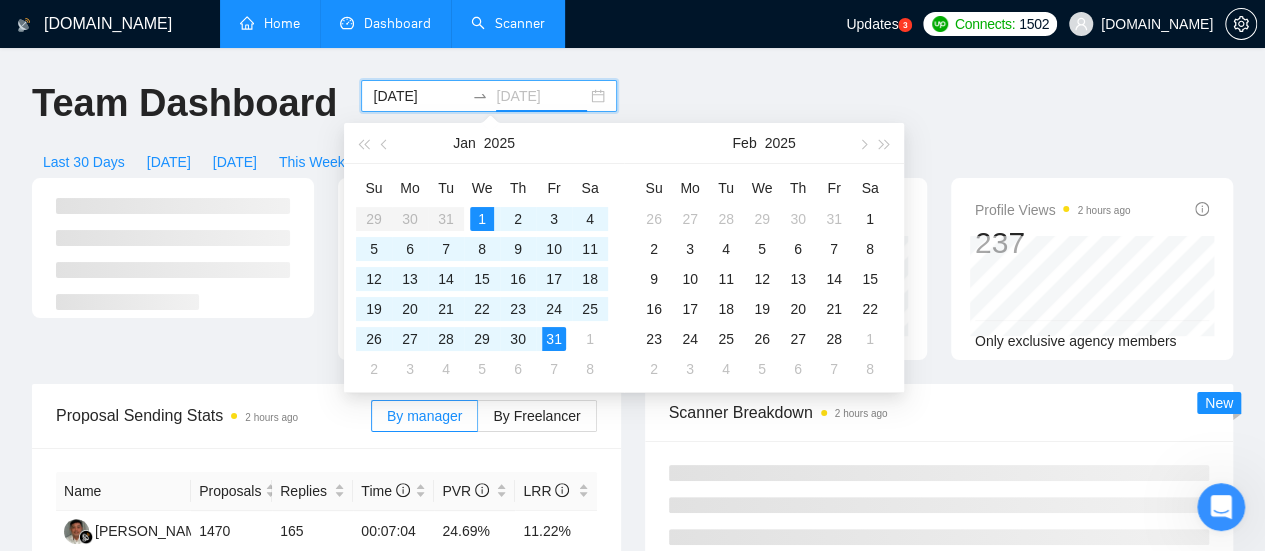 type on "[DATE]" 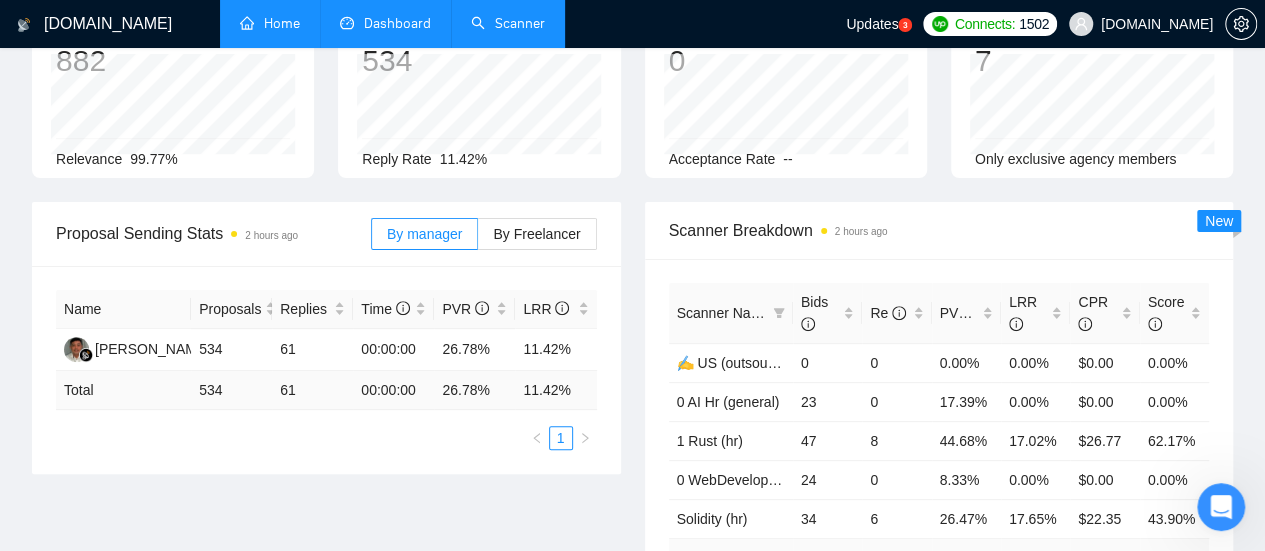 scroll, scrollTop: 200, scrollLeft: 0, axis: vertical 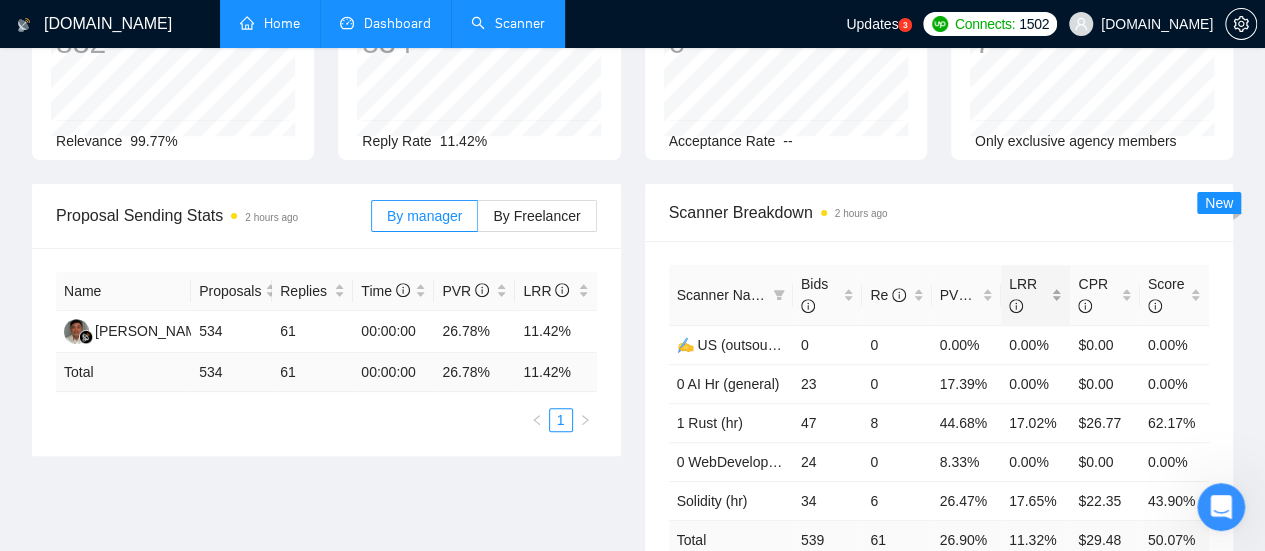 click on "LRR" at bounding box center (1028, 295) 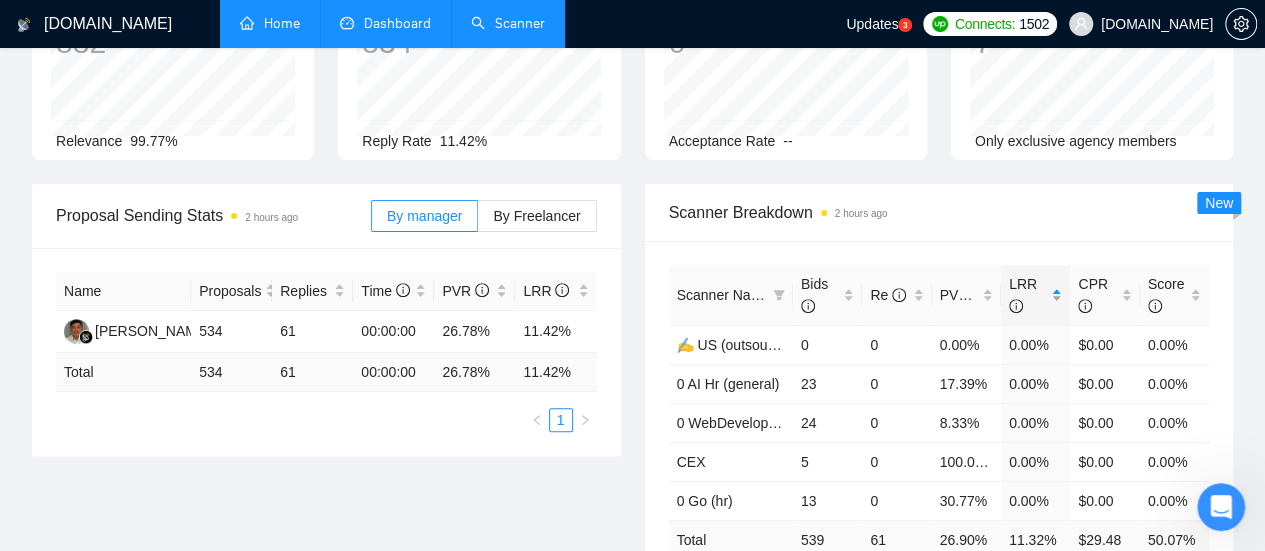 click on "LRR" at bounding box center [1028, 295] 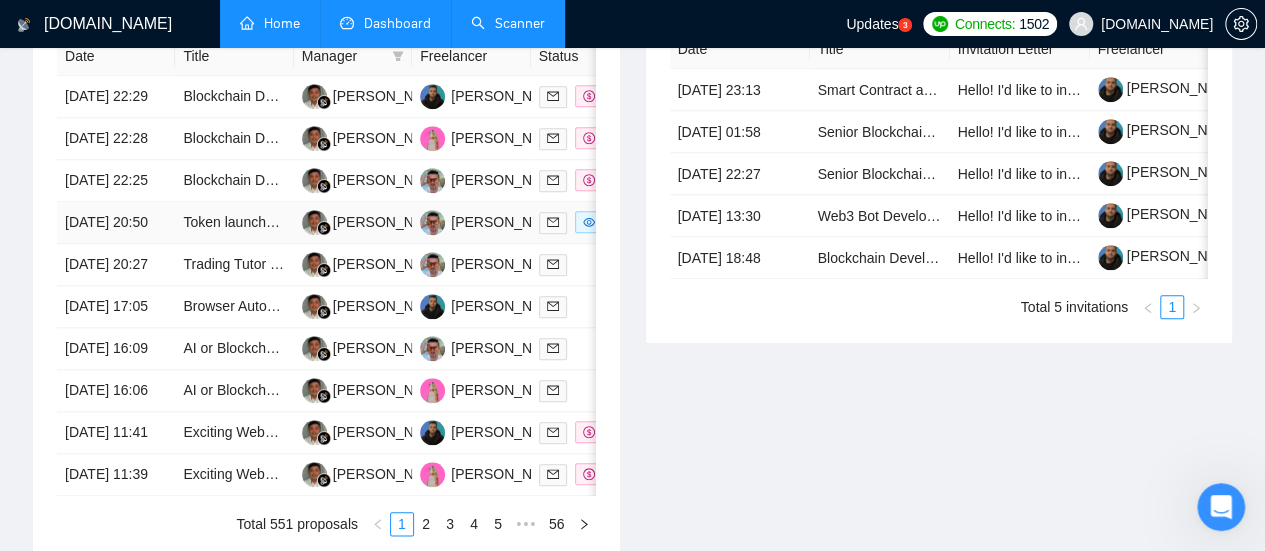 scroll, scrollTop: 1100, scrollLeft: 0, axis: vertical 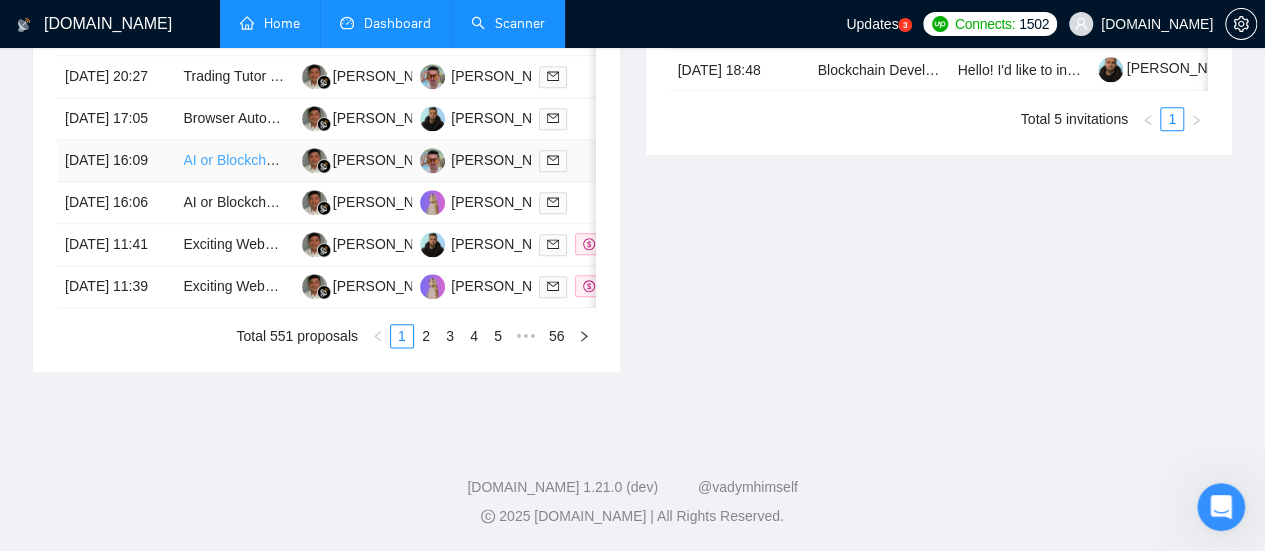 click on "AI or Blockchain Specialist" at bounding box center (265, 160) 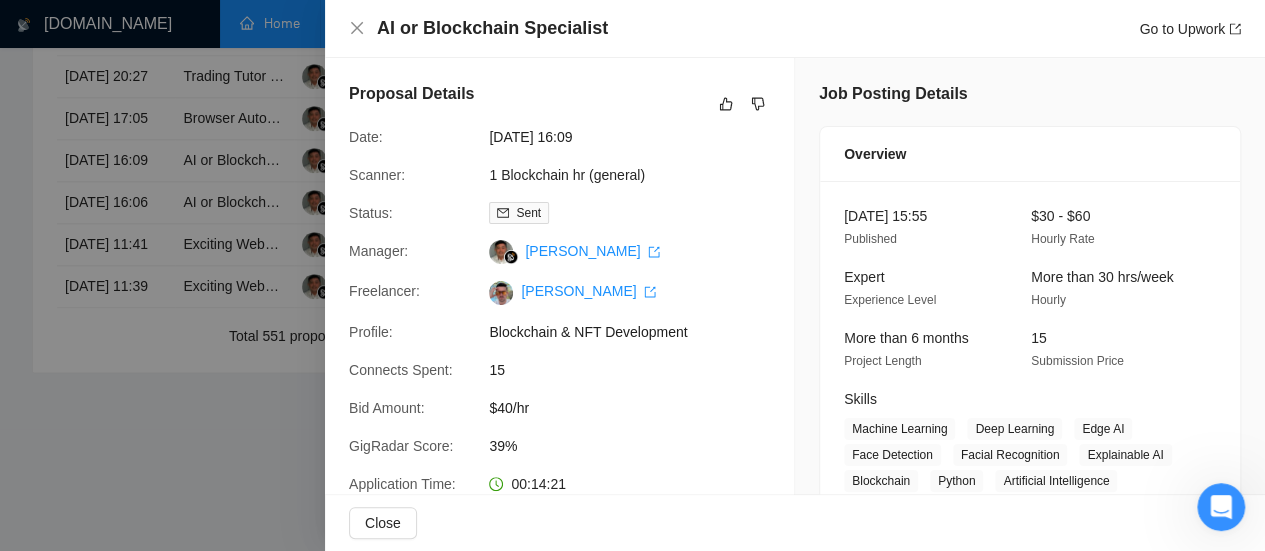 scroll, scrollTop: 100, scrollLeft: 0, axis: vertical 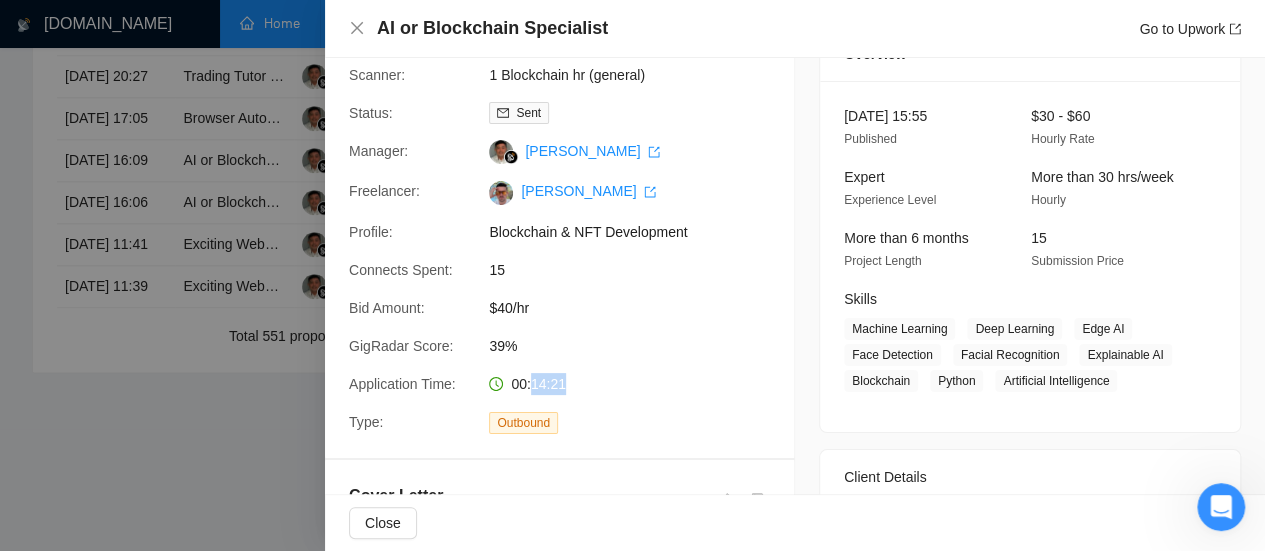 drag, startPoint x: 530, startPoint y: 387, endPoint x: 564, endPoint y: 386, distance: 34.0147 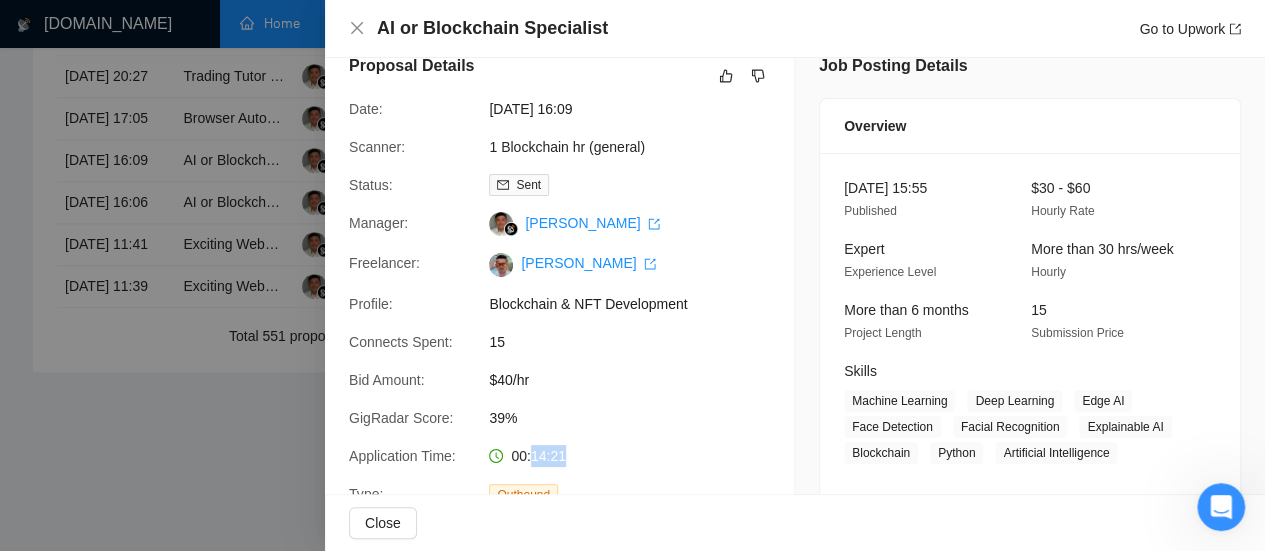 scroll, scrollTop: 0, scrollLeft: 0, axis: both 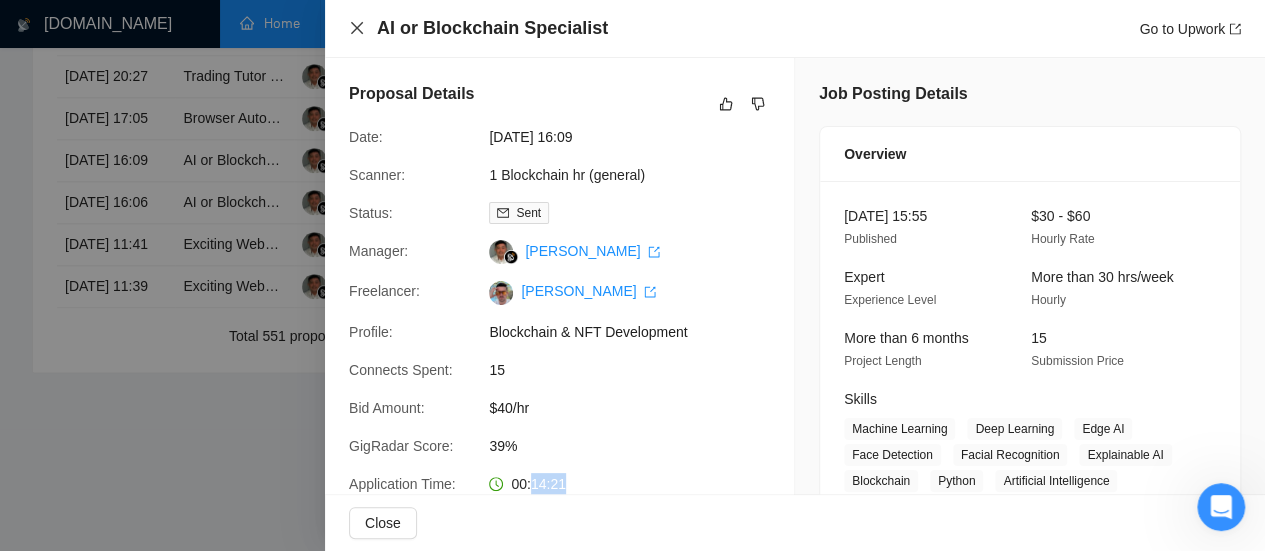 click 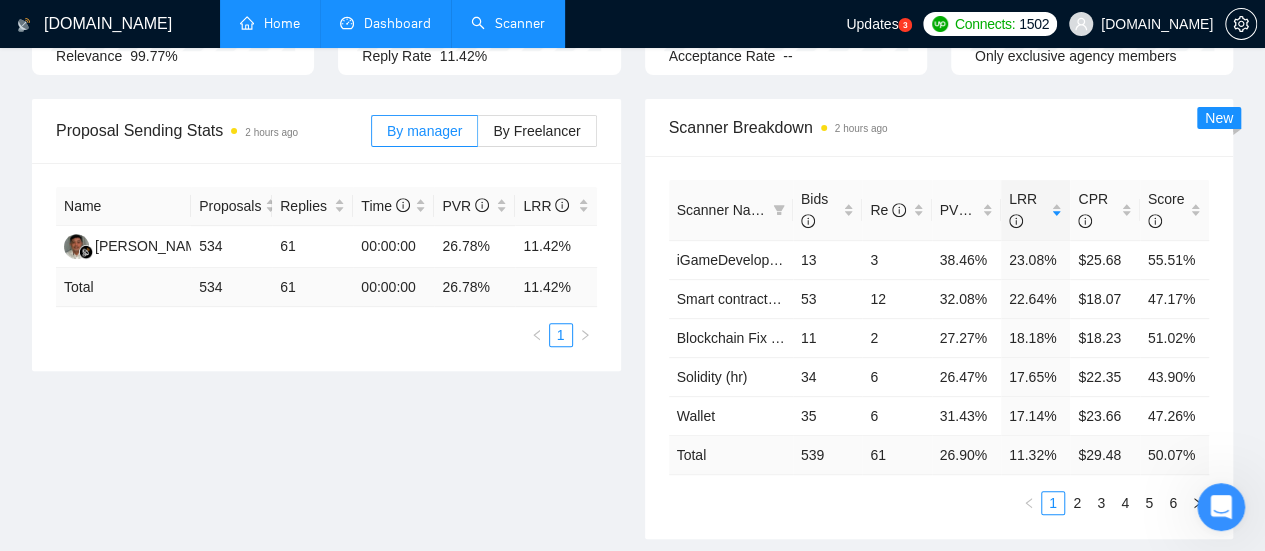 scroll, scrollTop: 0, scrollLeft: 0, axis: both 